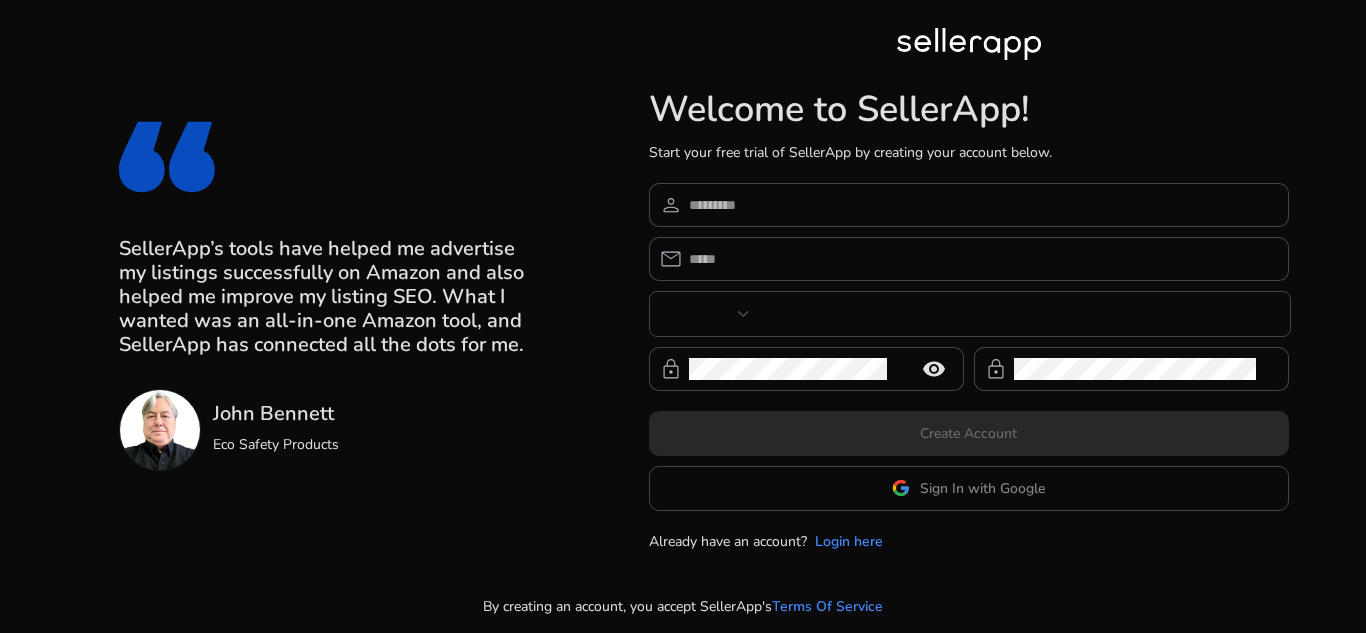 scroll, scrollTop: 0, scrollLeft: 0, axis: both 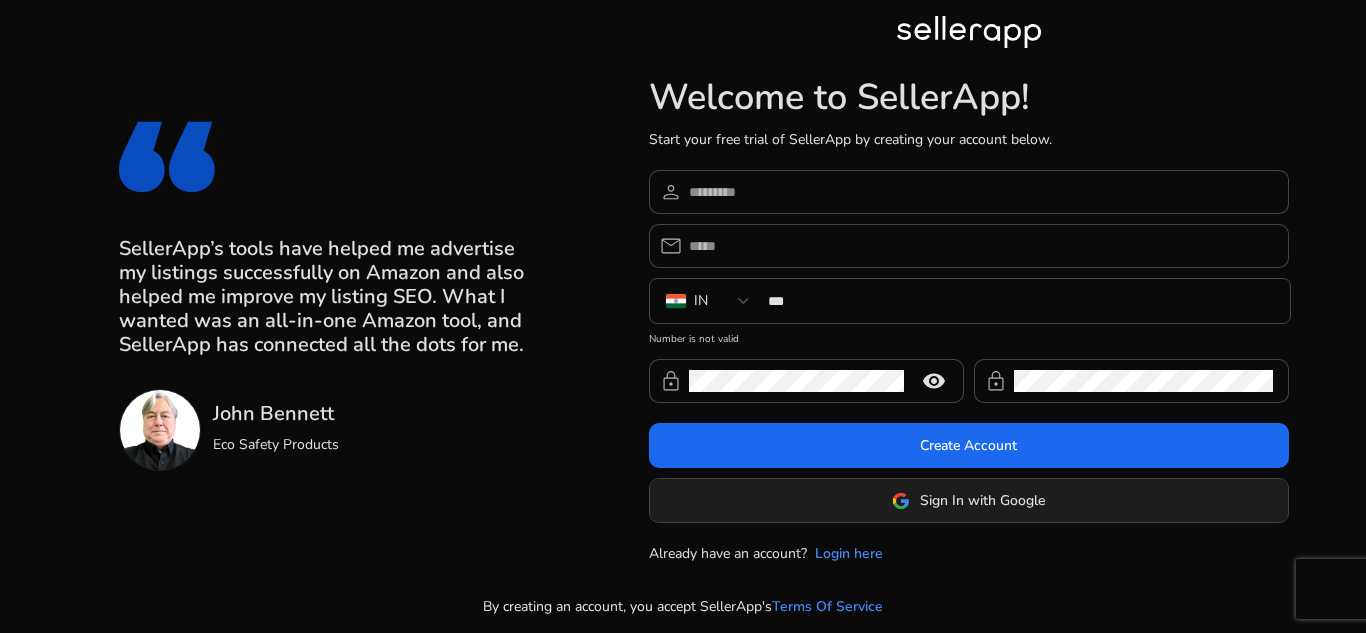 click on "Sign In with Google" 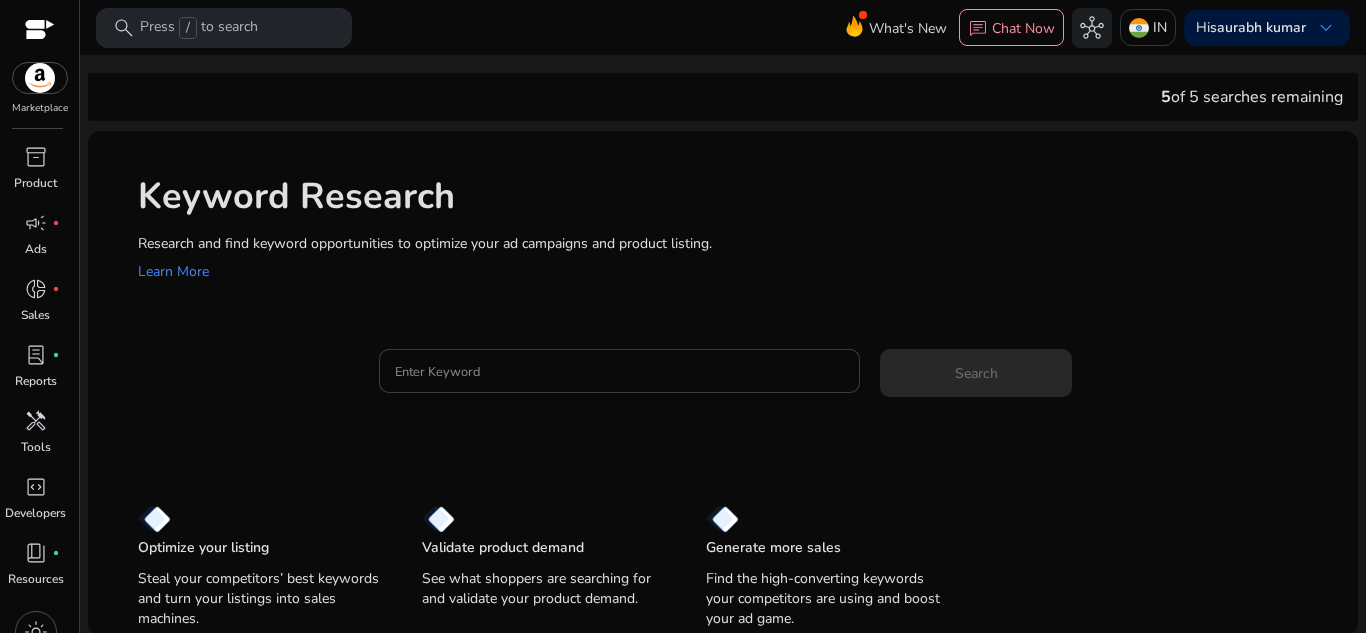 click on "Enter Keyword" at bounding box center (620, 371) 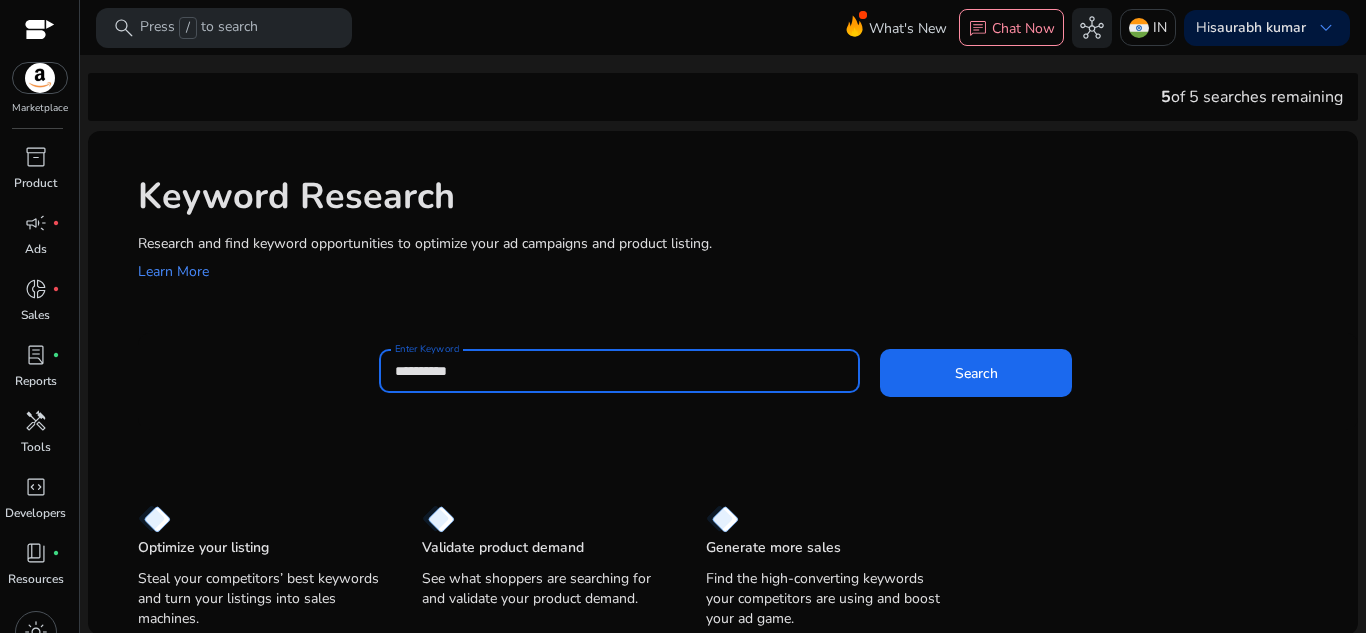 type on "**********" 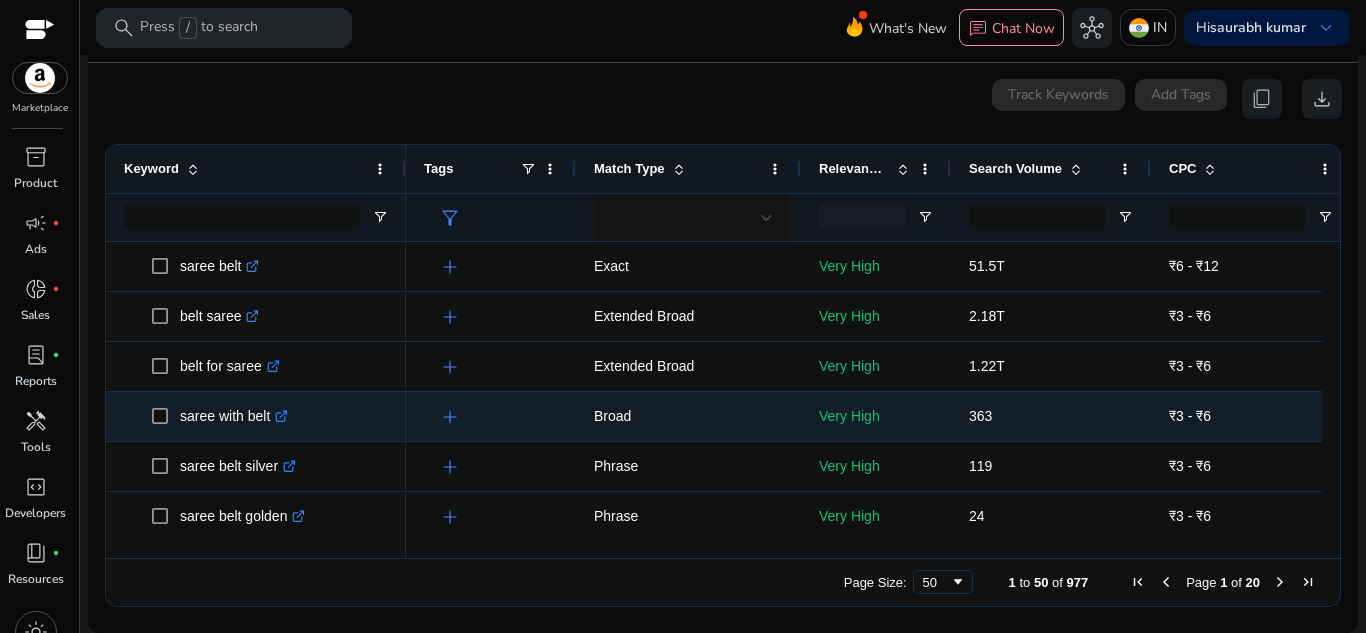 scroll, scrollTop: 238, scrollLeft: 0, axis: vertical 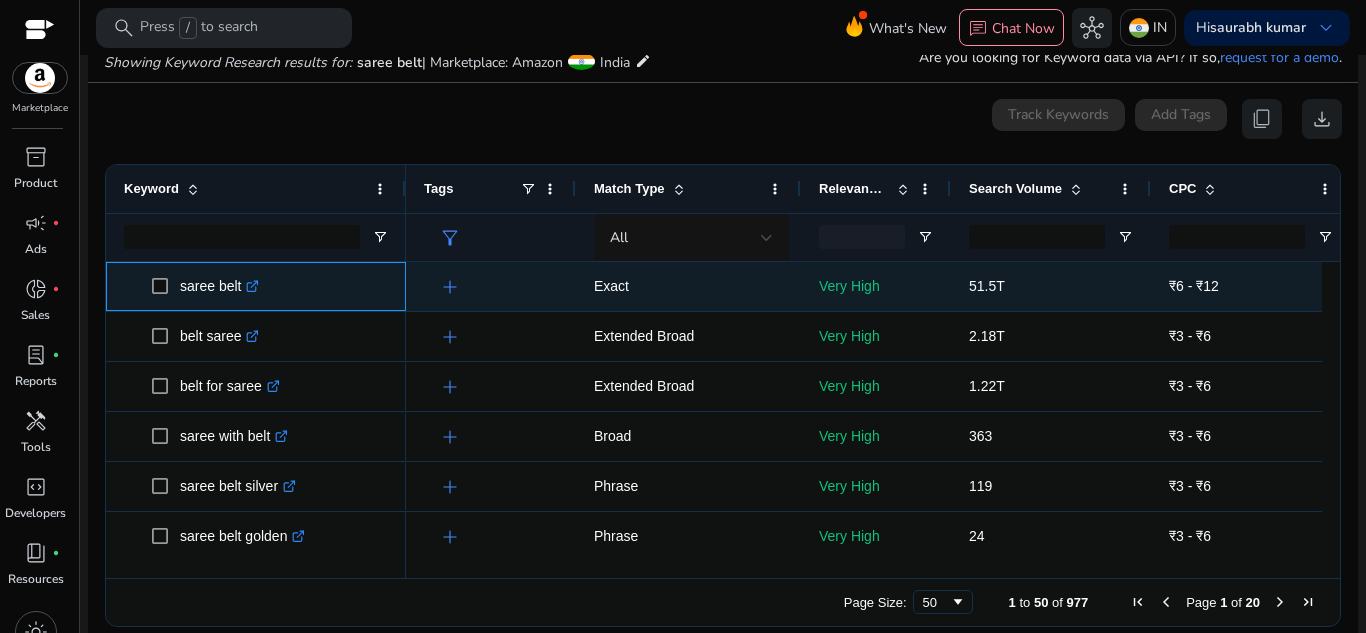 click on "saree belt  .st0{fill:#2c8af8}" at bounding box center (219, 286) 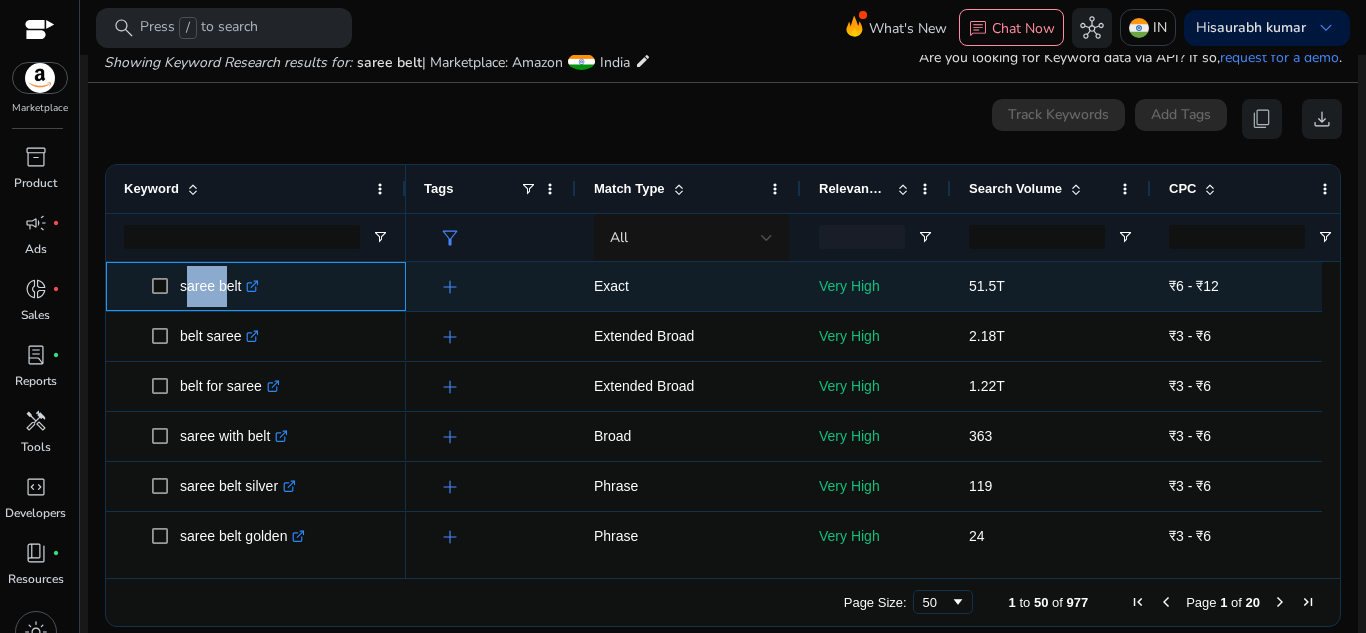 click on "saree belt  .st0{fill:#2c8af8}" at bounding box center (219, 286) 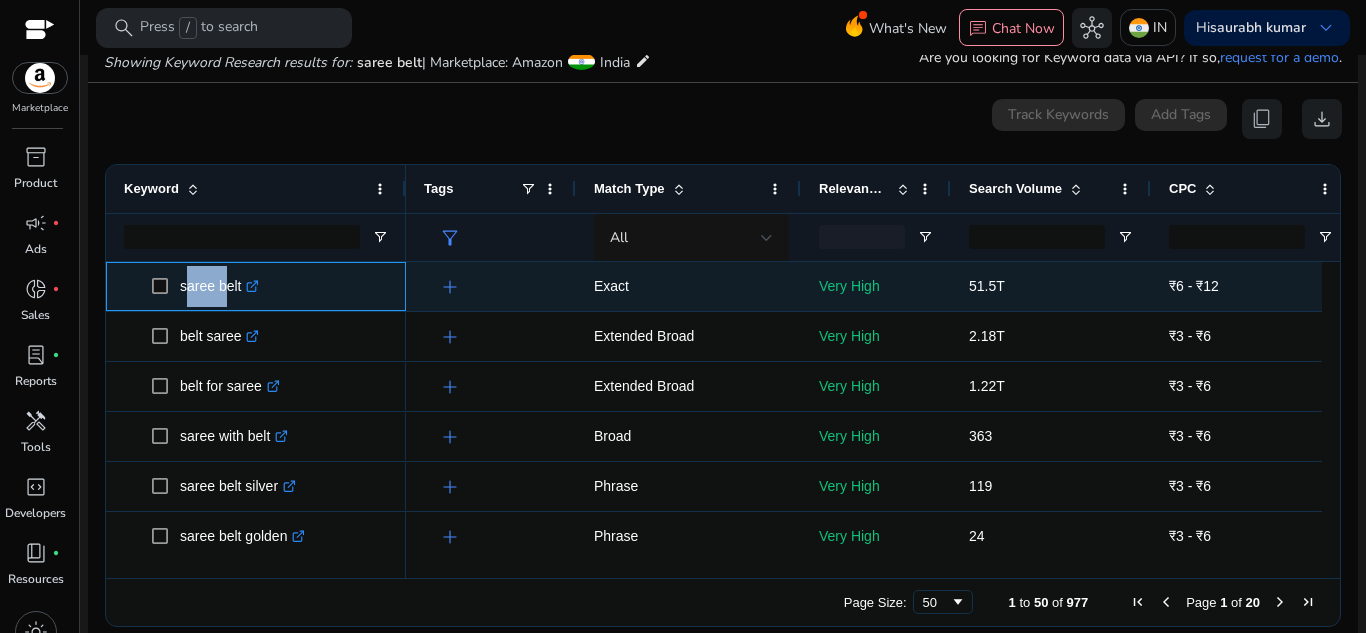 click on "saree belt  .st0{fill:#2c8af8}" at bounding box center [219, 286] 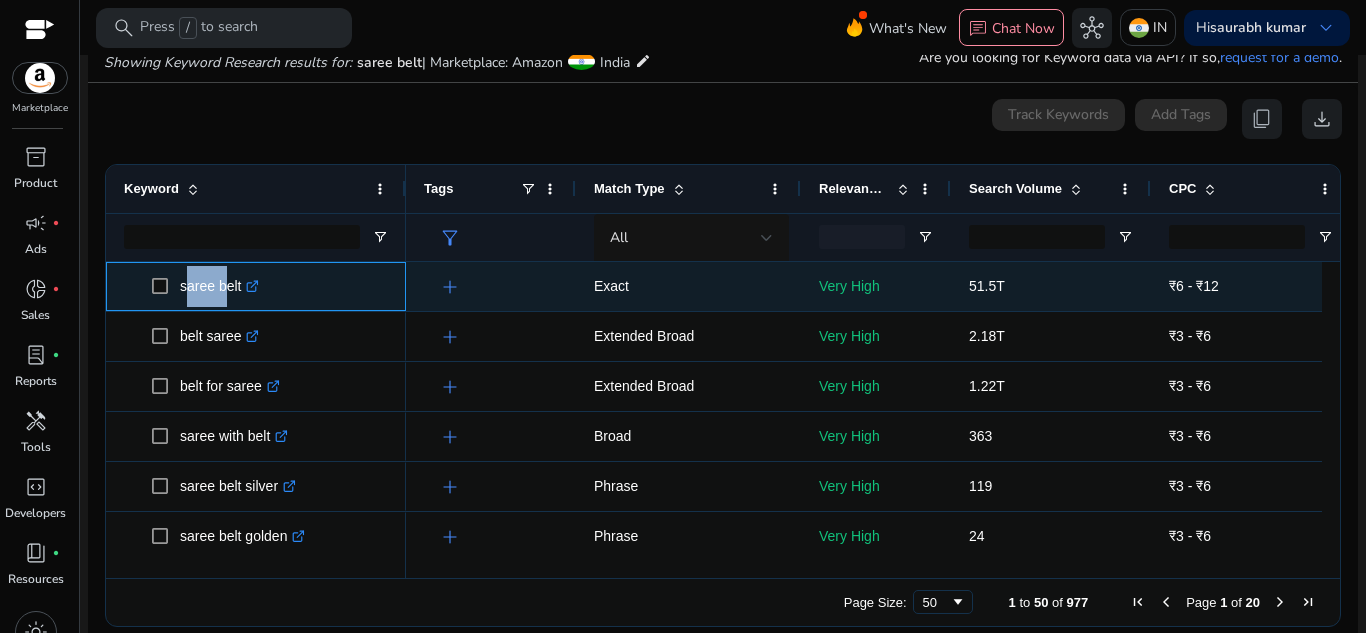 copy on "saree belt" 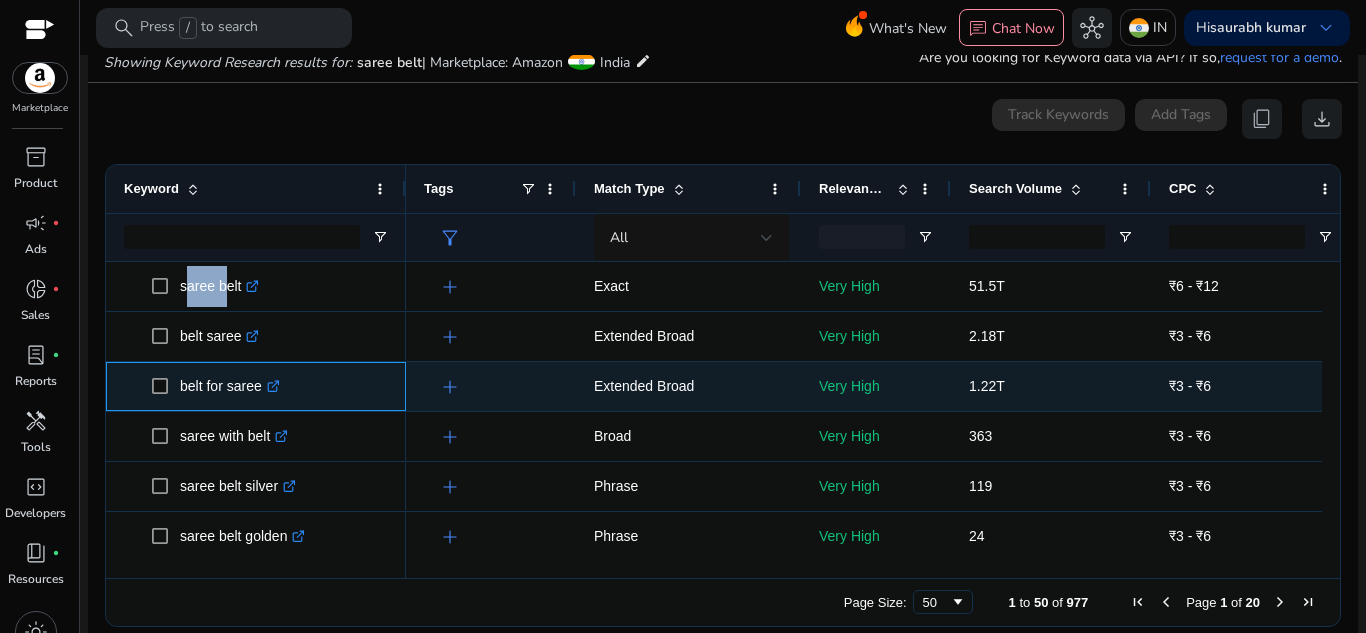 copy on "belt for saree" 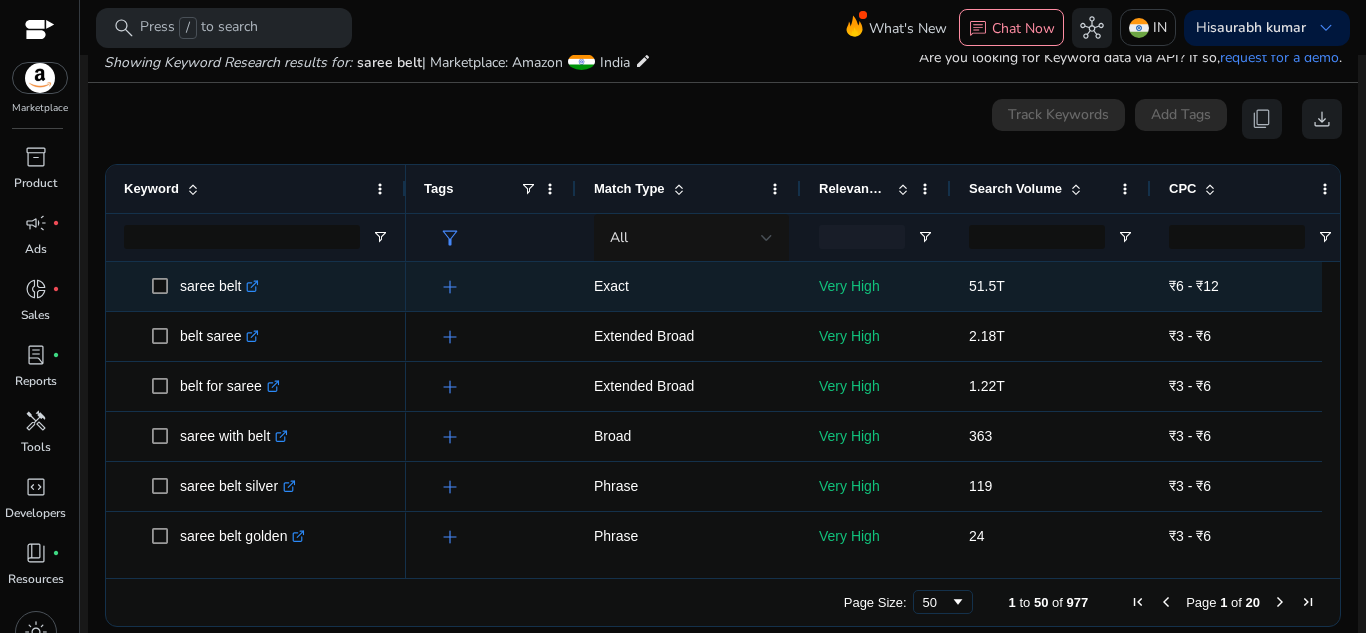 click on "saree belt  .st0{fill:#2c8af8}" at bounding box center (219, 286) 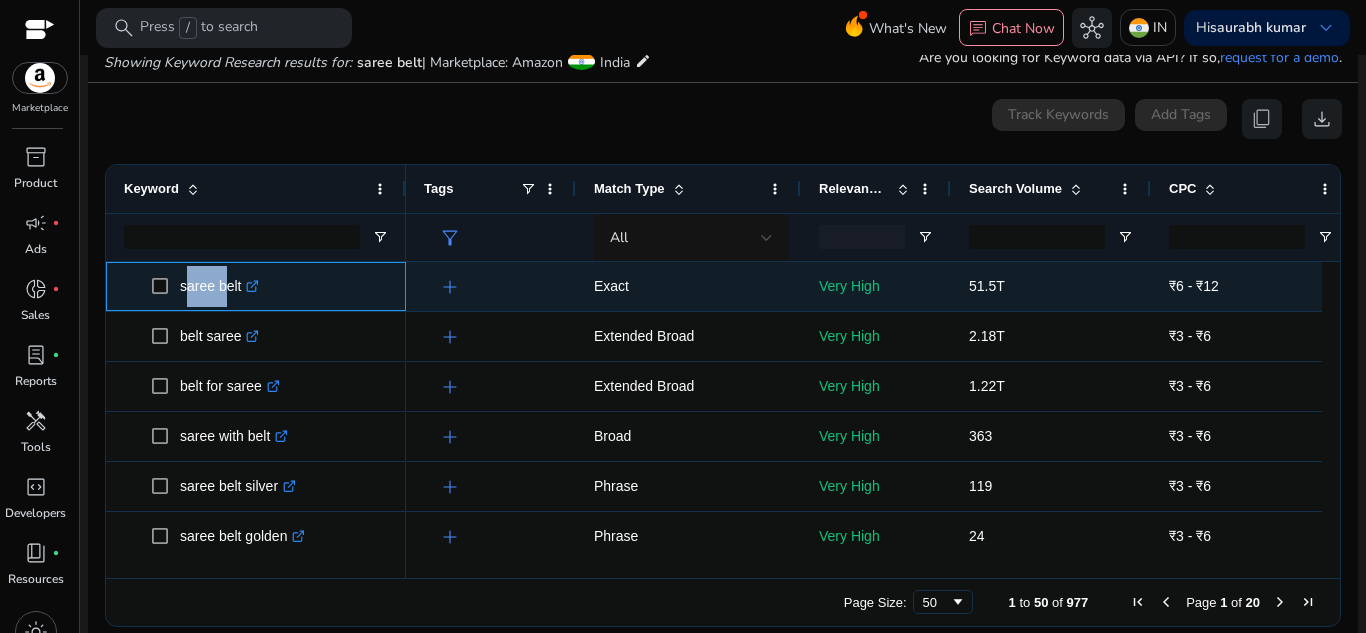 click on "saree belt  .st0{fill:#2c8af8}" at bounding box center (219, 286) 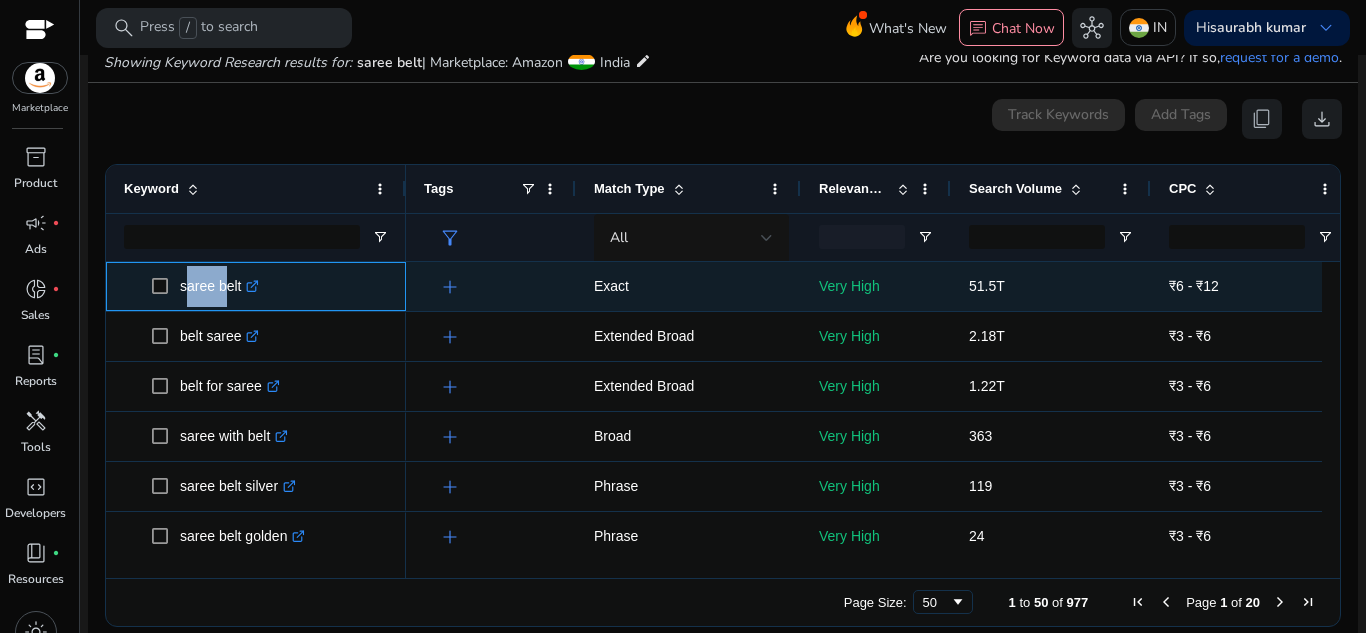 click on "saree belt  .st0{fill:#2c8af8}" at bounding box center (219, 286) 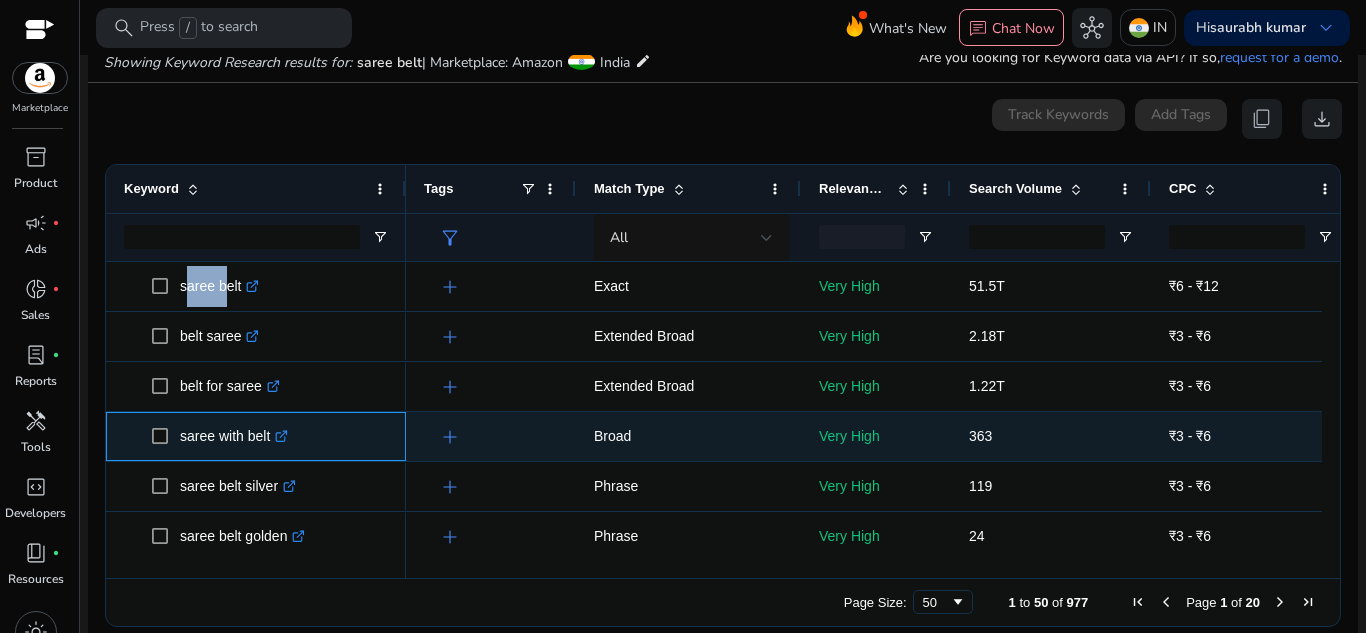 drag, startPoint x: 181, startPoint y: 438, endPoint x: 269, endPoint y: 455, distance: 89.62701 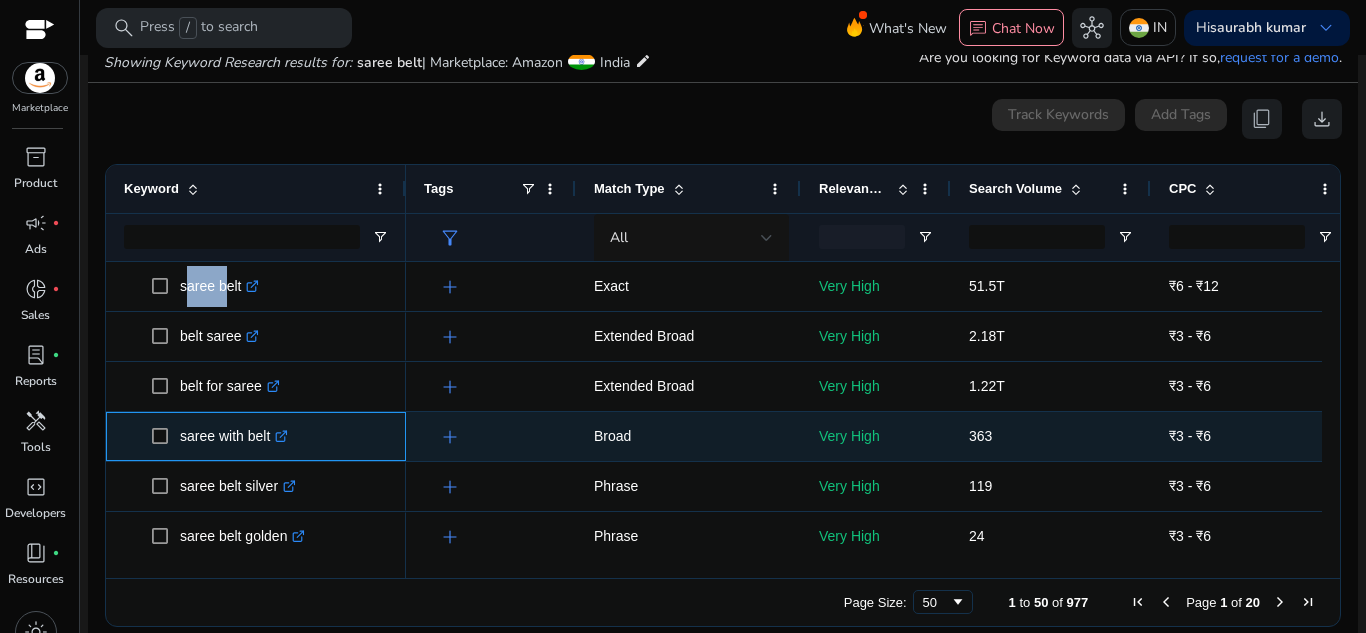 click on "saree with belt  .st0{fill:#2c8af8}" at bounding box center (234, 436) 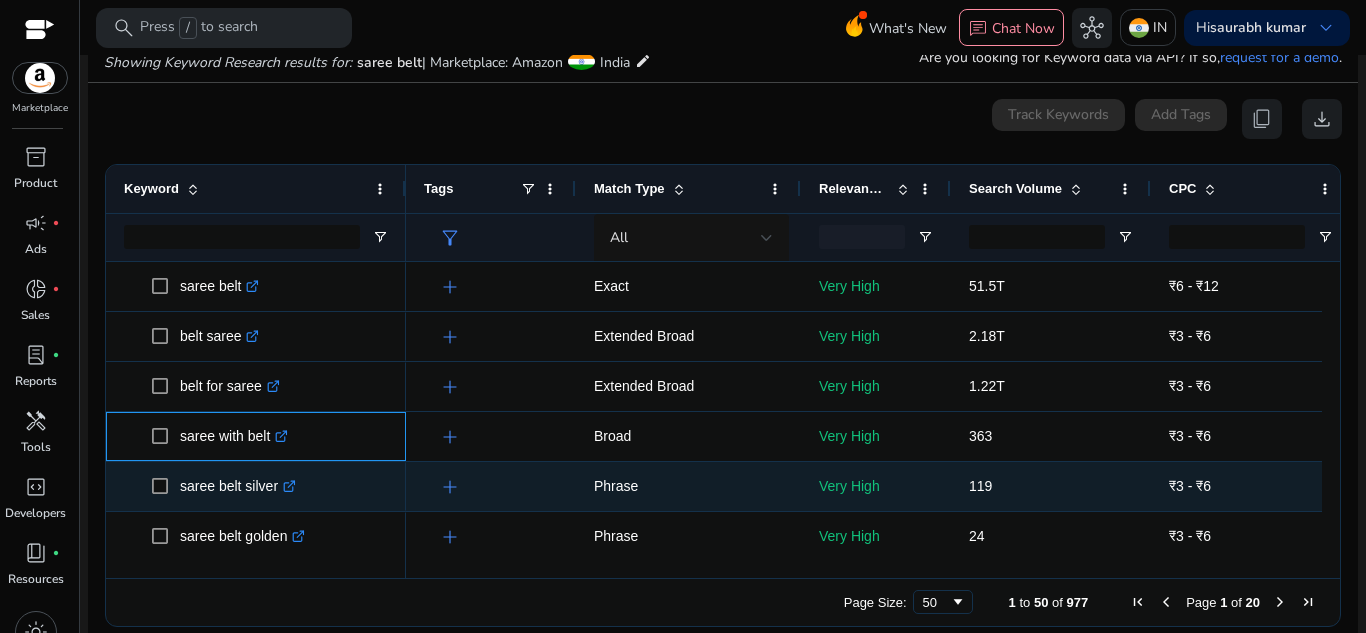 scroll, scrollTop: 79, scrollLeft: 0, axis: vertical 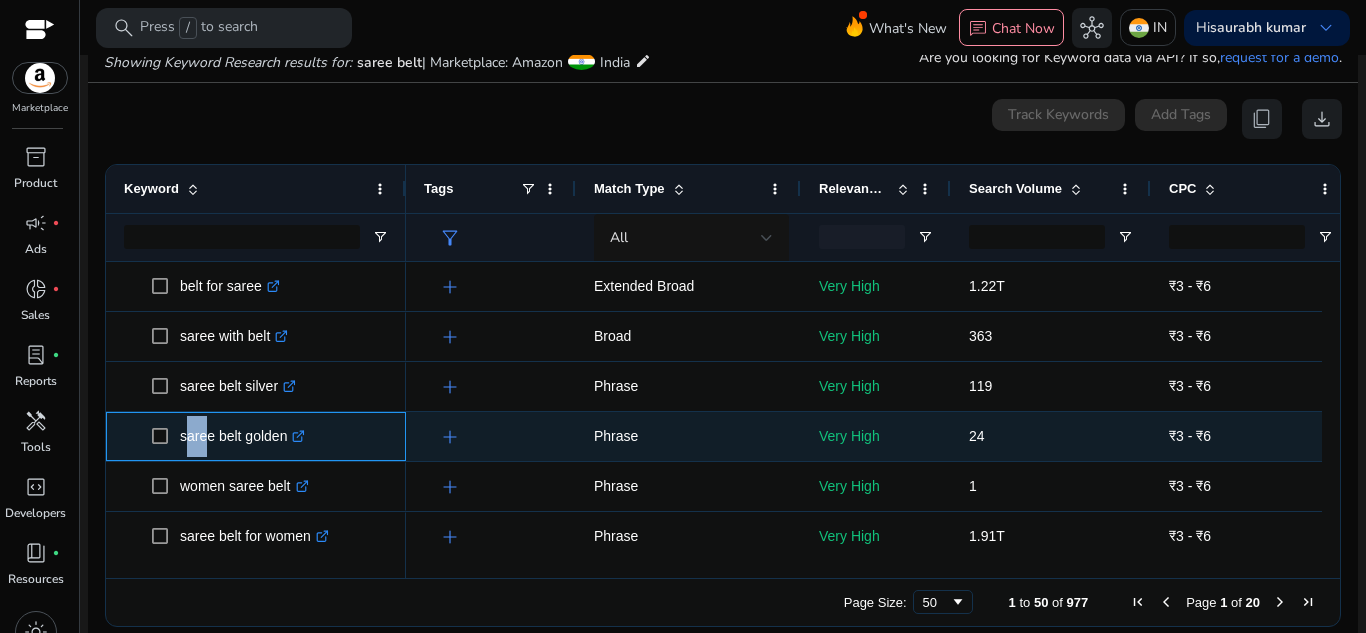 drag, startPoint x: 180, startPoint y: 435, endPoint x: 201, endPoint y: 434, distance: 21.023796 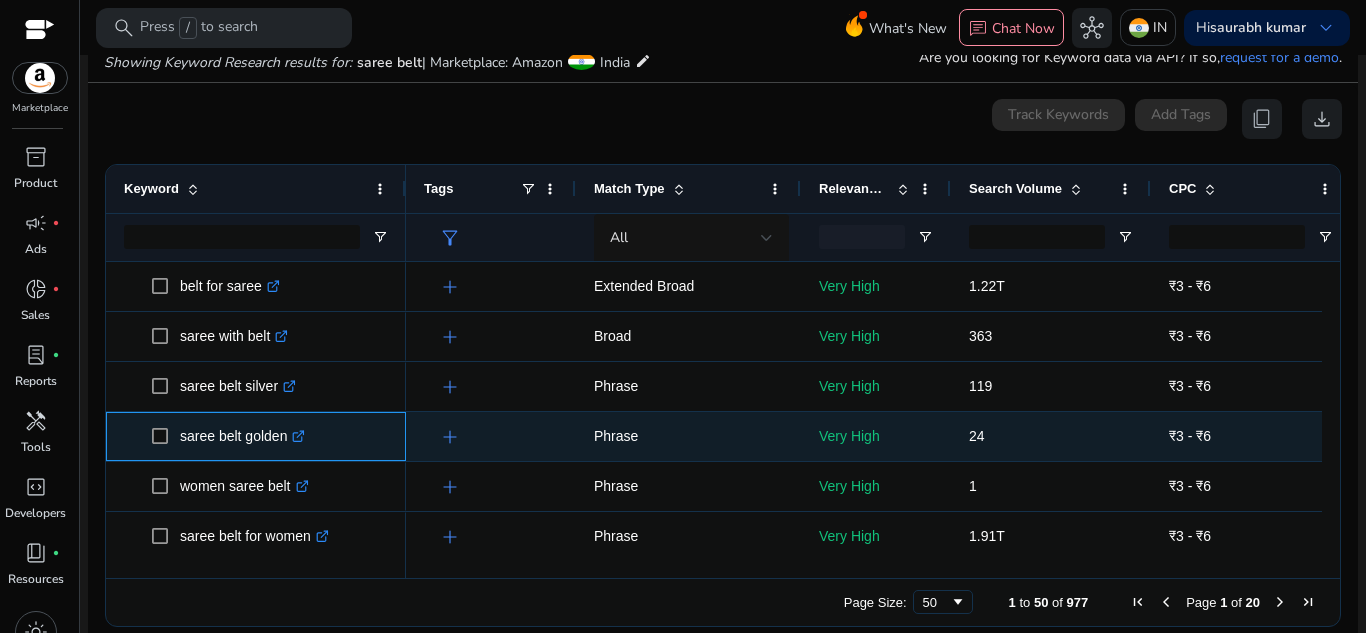 click on "saree belt golden  .st0{fill:#2c8af8}" at bounding box center [242, 436] 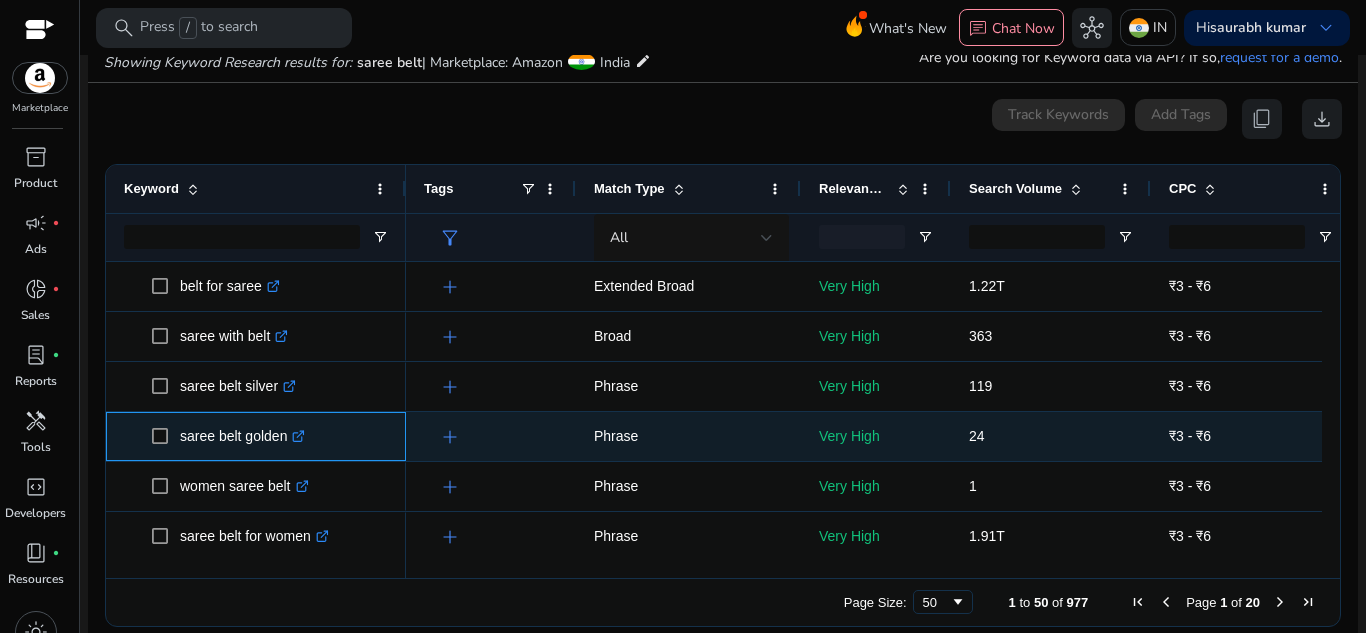 click on "saree belt golden  .st0{fill:#2c8af8}" at bounding box center (242, 436) 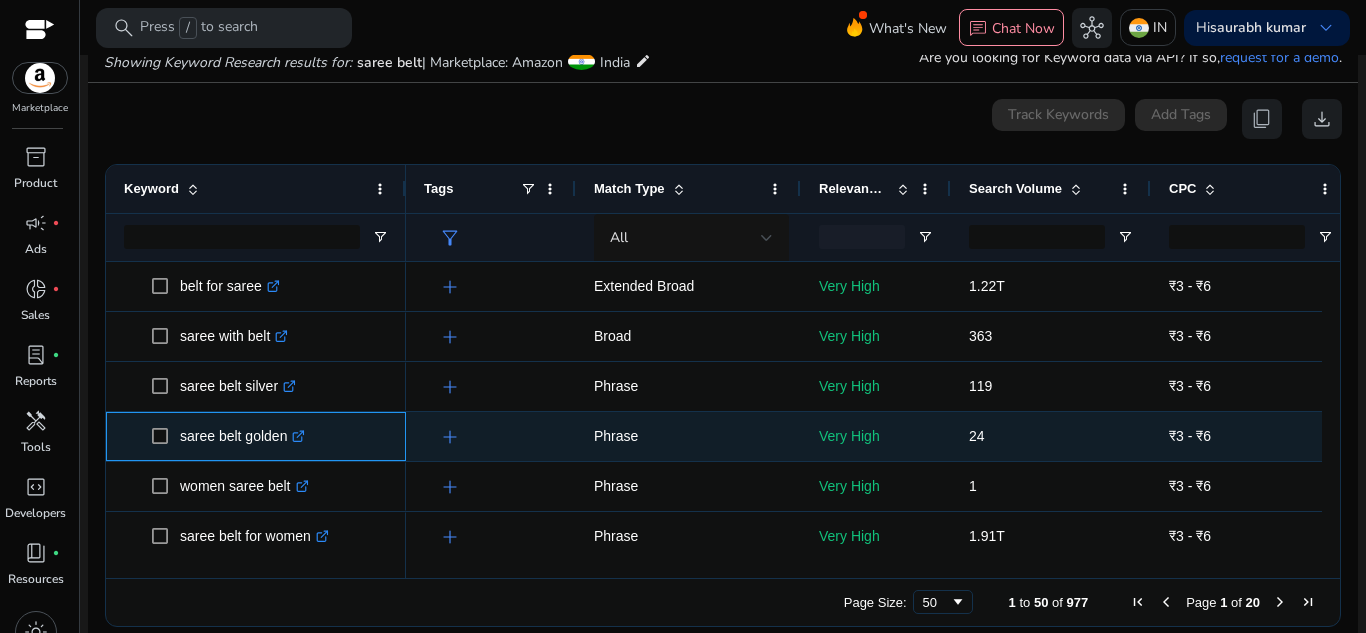 copy on "golden" 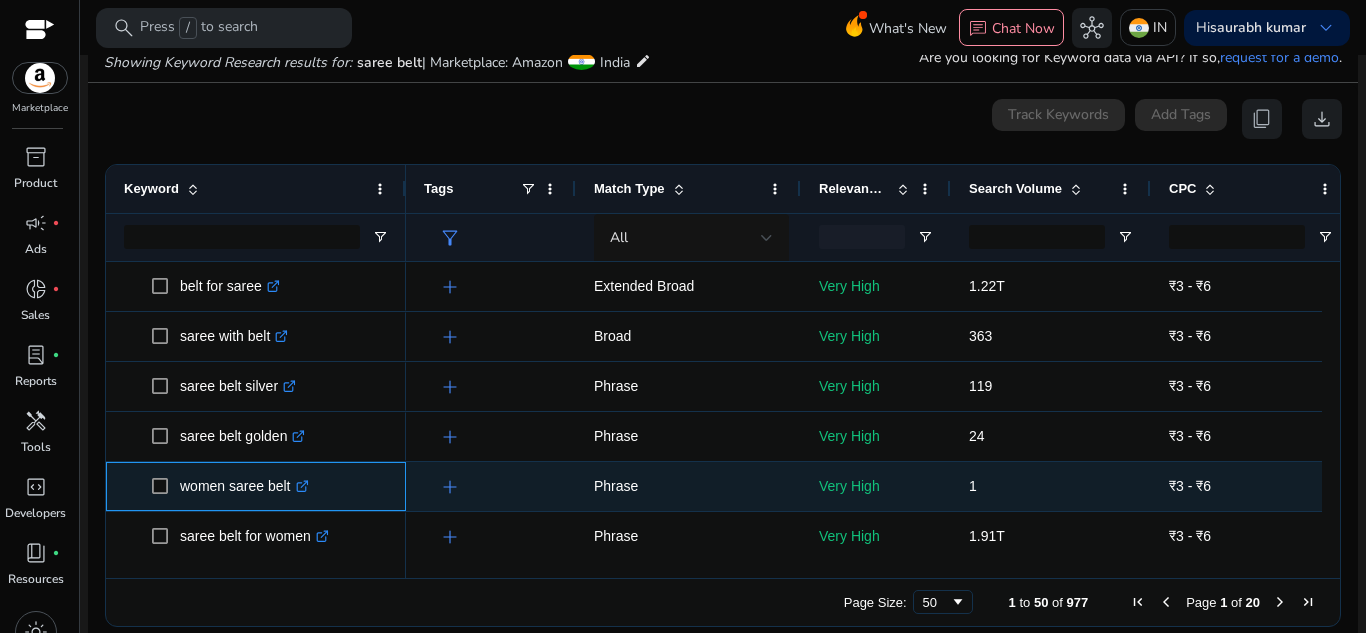 click on "women saree belt  .st0{fill:#2c8af8}" at bounding box center (244, 486) 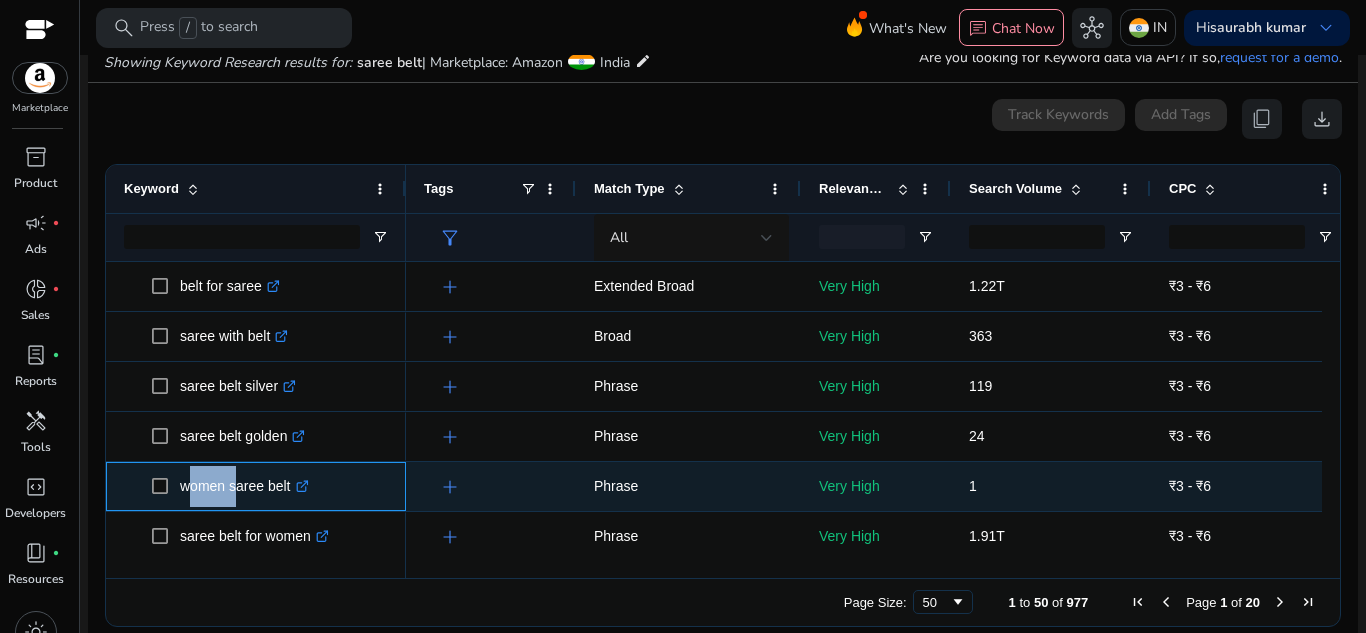click on "women saree belt  .st0{fill:#2c8af8}" at bounding box center [244, 486] 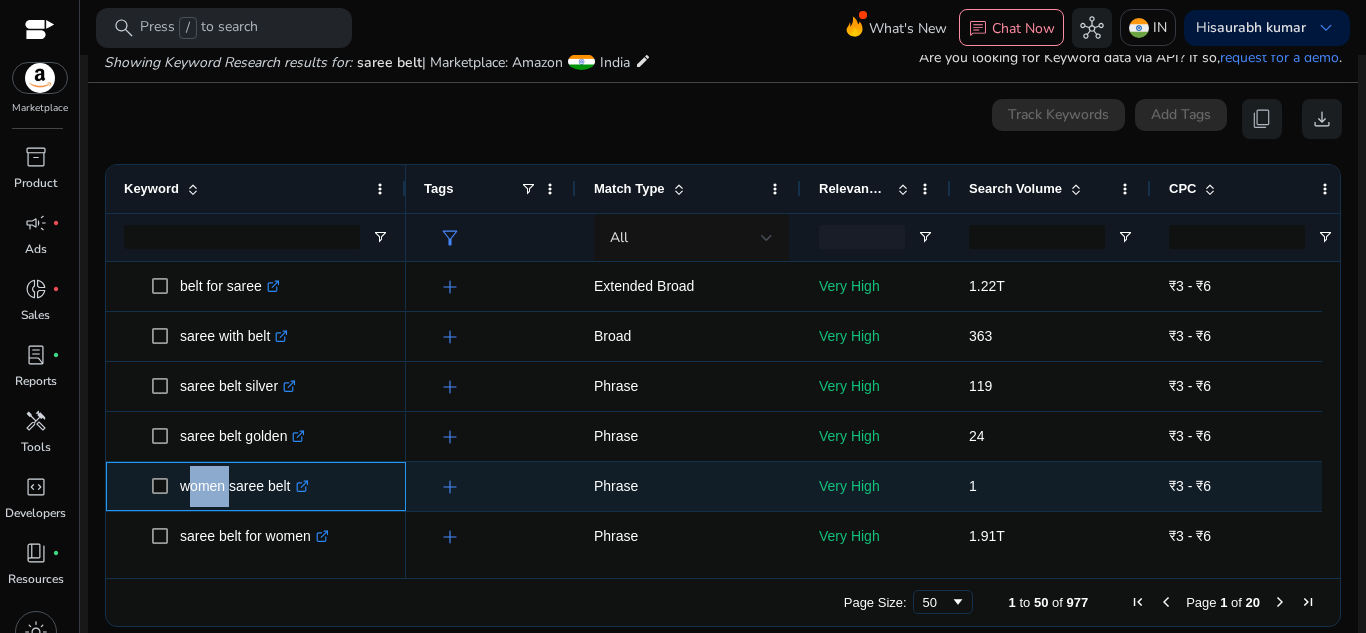 copy on "women" 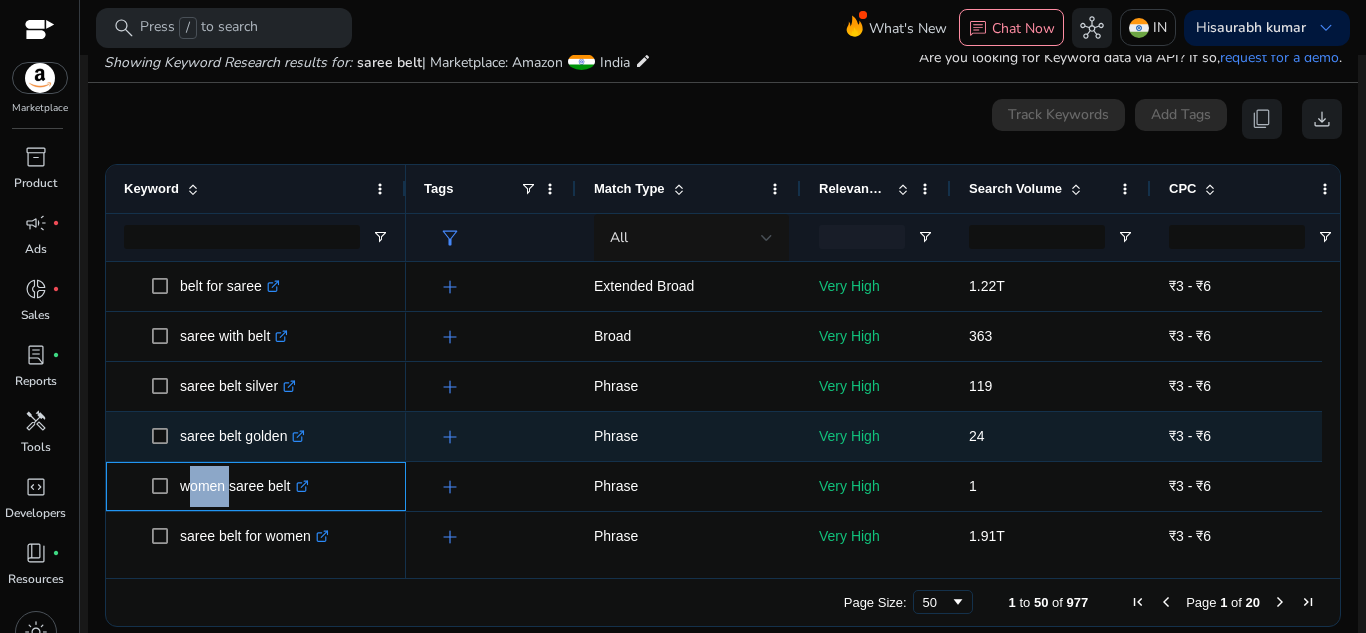 scroll, scrollTop: 196, scrollLeft: 0, axis: vertical 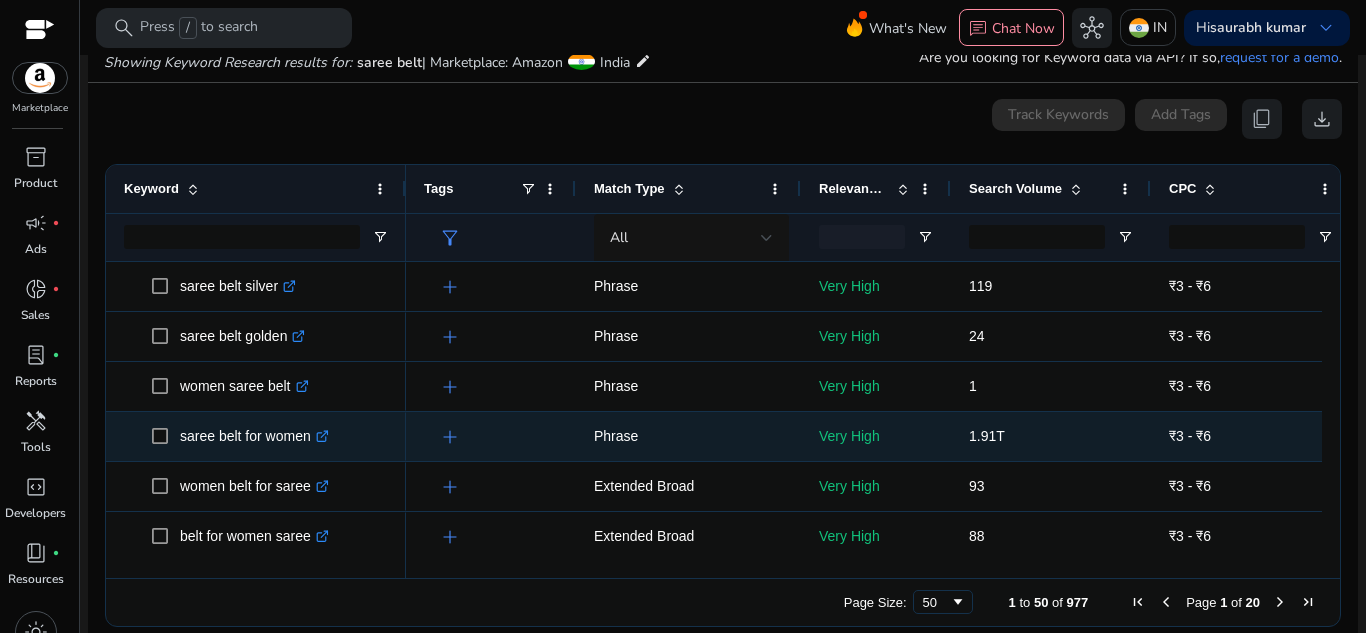 click on "saree belt for women  .st0{fill:#2c8af8}" at bounding box center (254, 436) 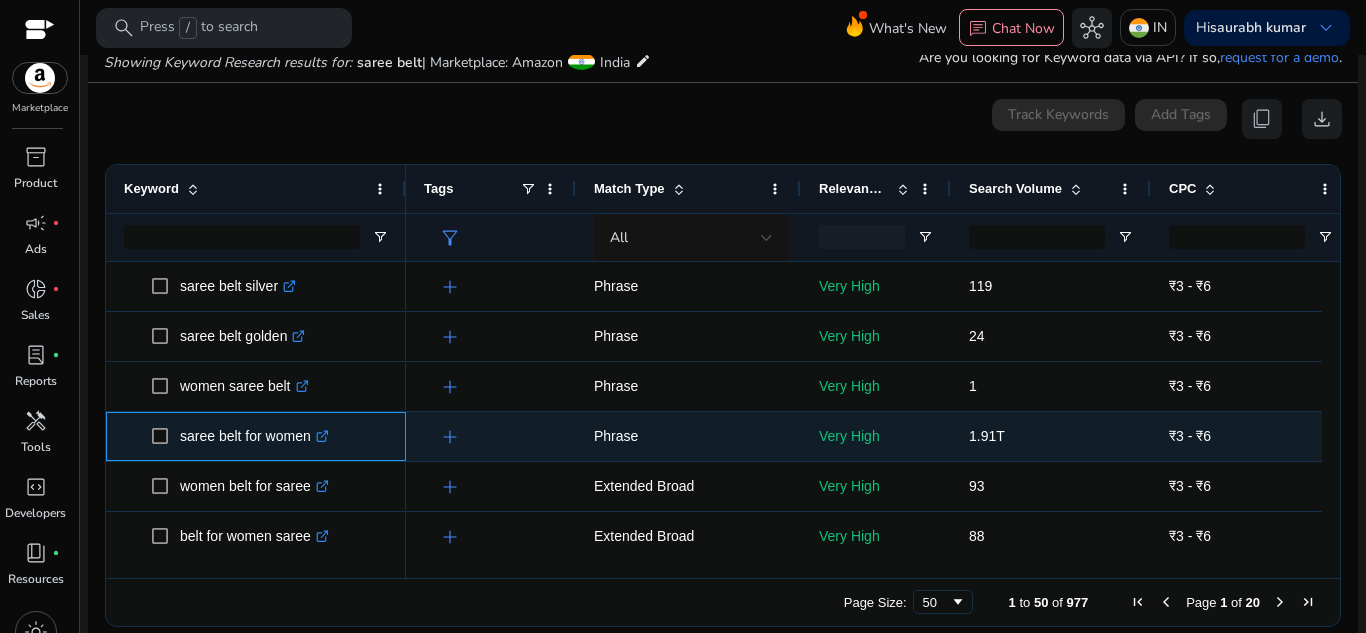 click on "saree belt for women  .st0{fill:#2c8af8}" at bounding box center [254, 436] 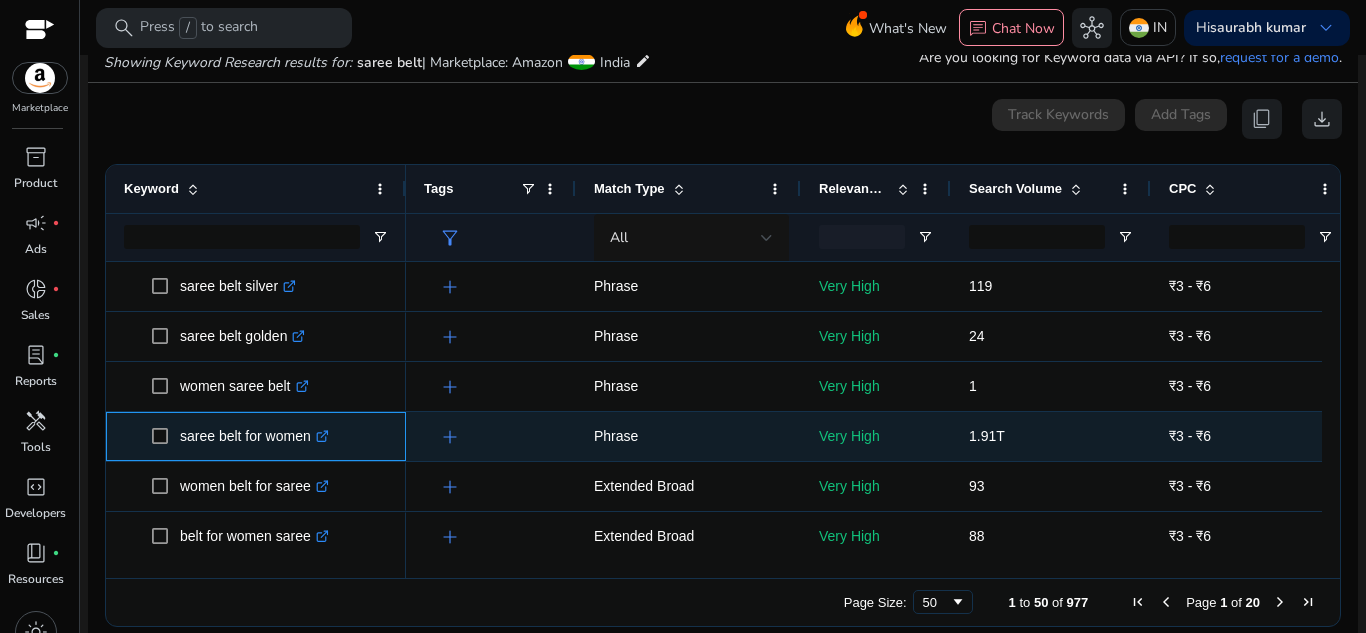 copy on "women" 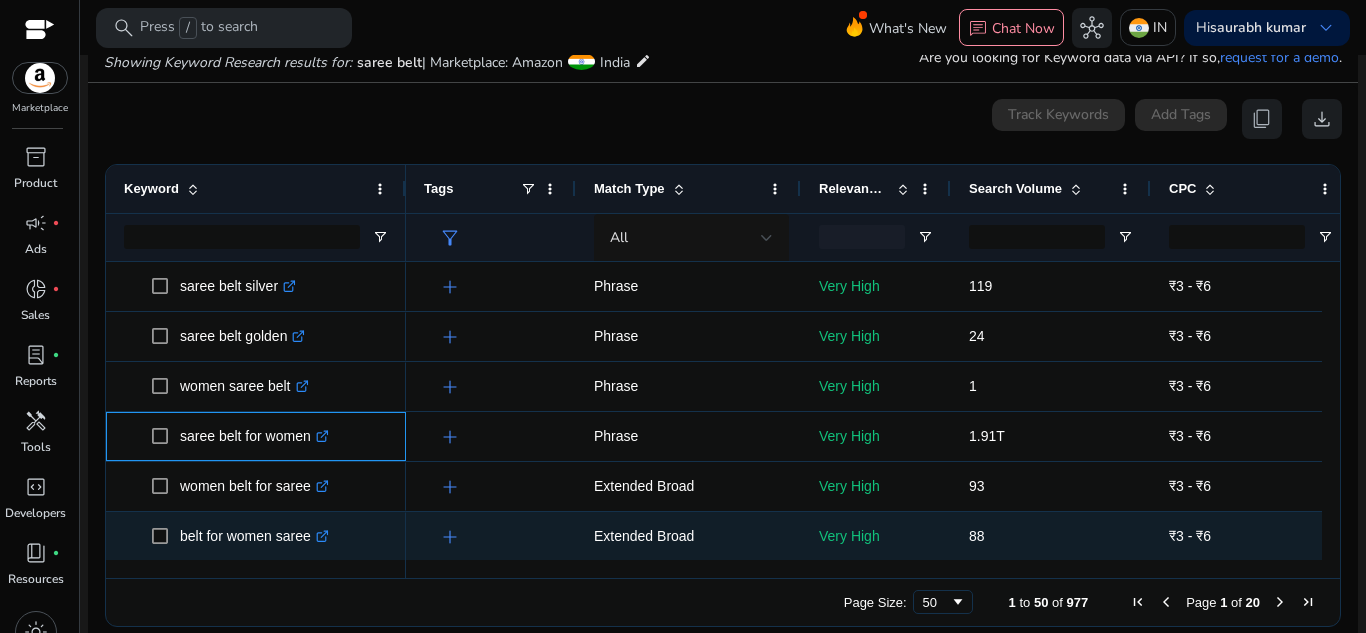 scroll, scrollTop: 300, scrollLeft: 0, axis: vertical 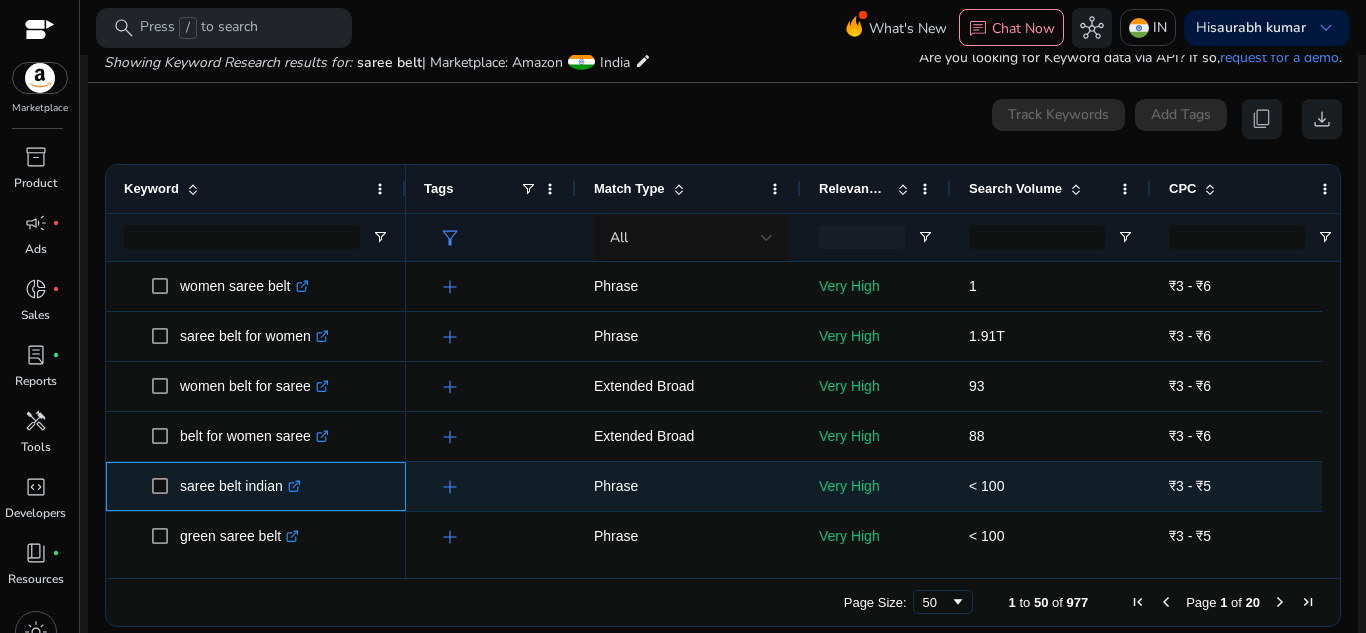 click on "saree belt indian  .st0{fill:#2c8af8}" at bounding box center (240, 486) 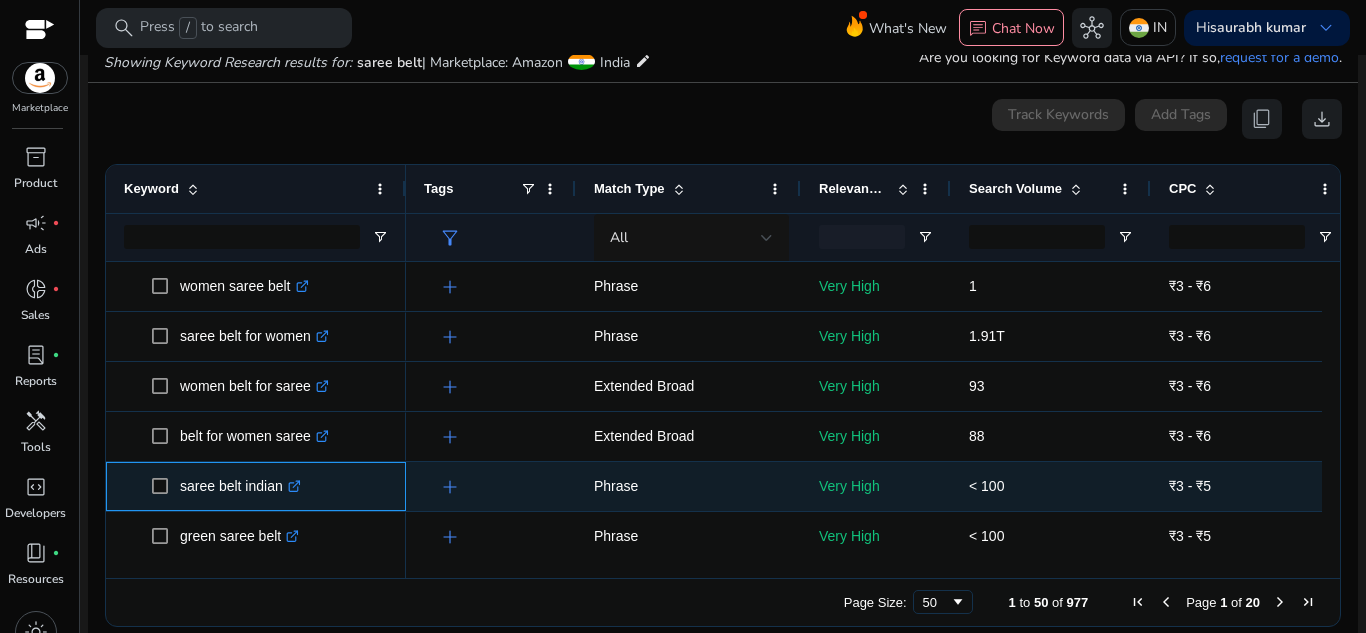 copy on "indian" 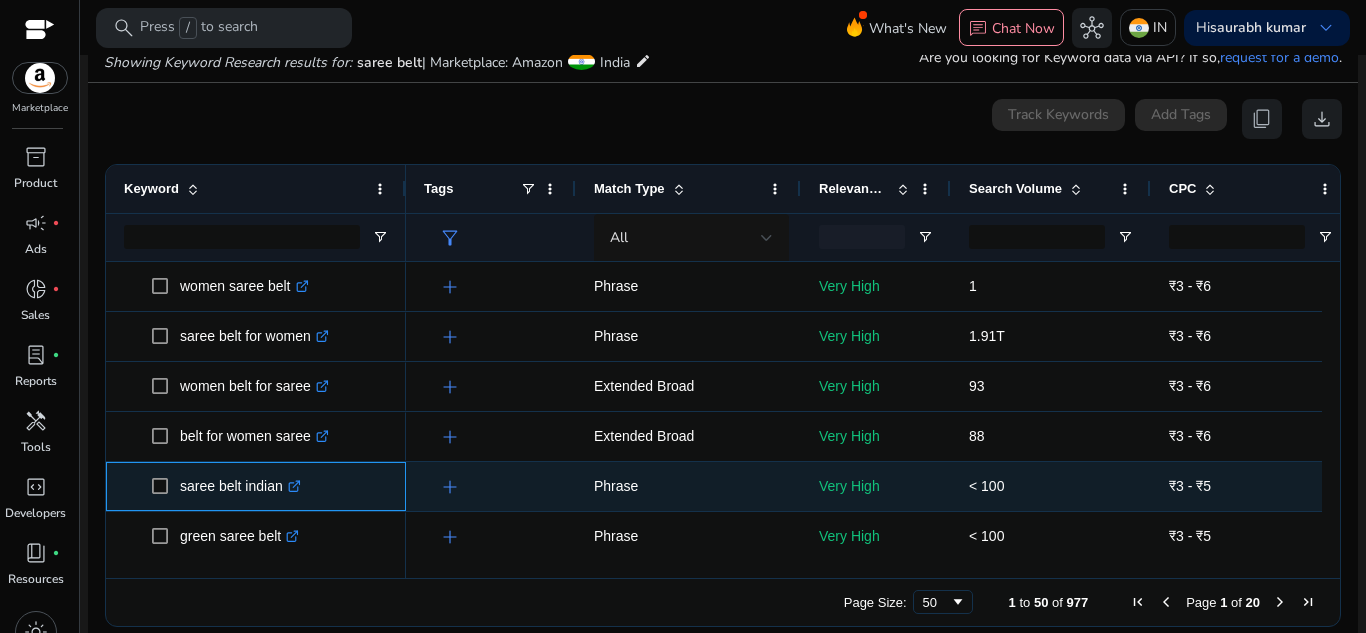 scroll, scrollTop: 400, scrollLeft: 0, axis: vertical 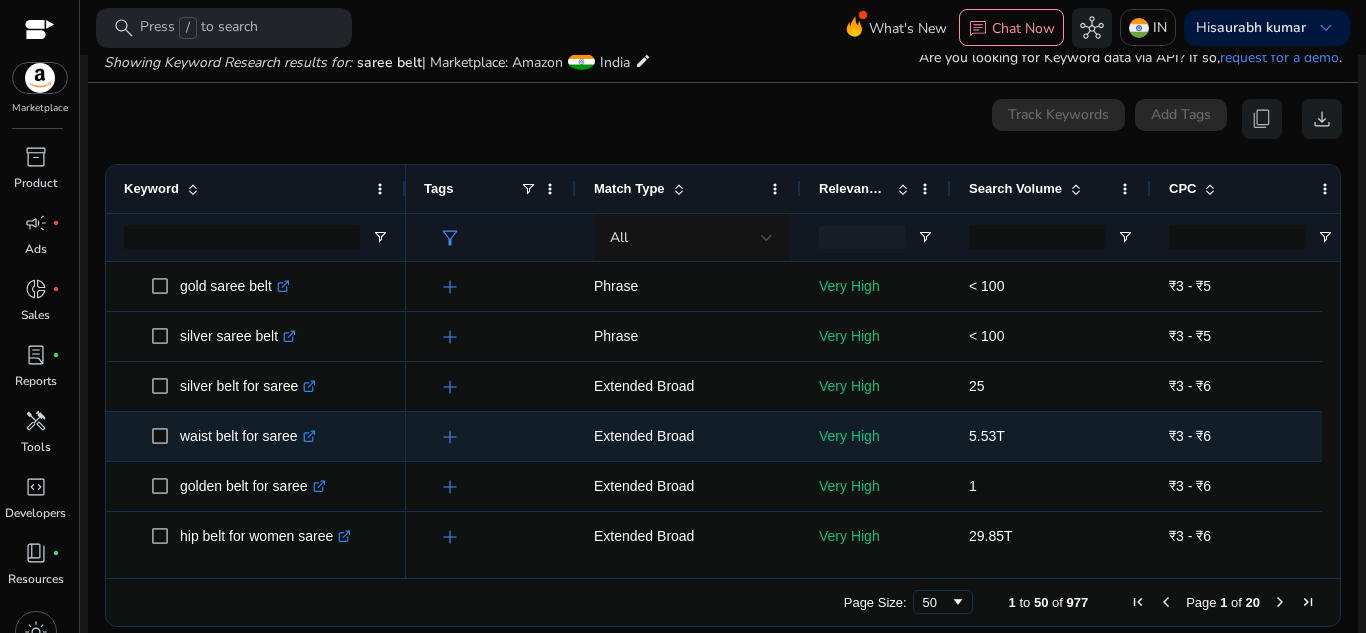 click on "waist belt for saree  .st0{fill:#2c8af8}" at bounding box center (248, 436) 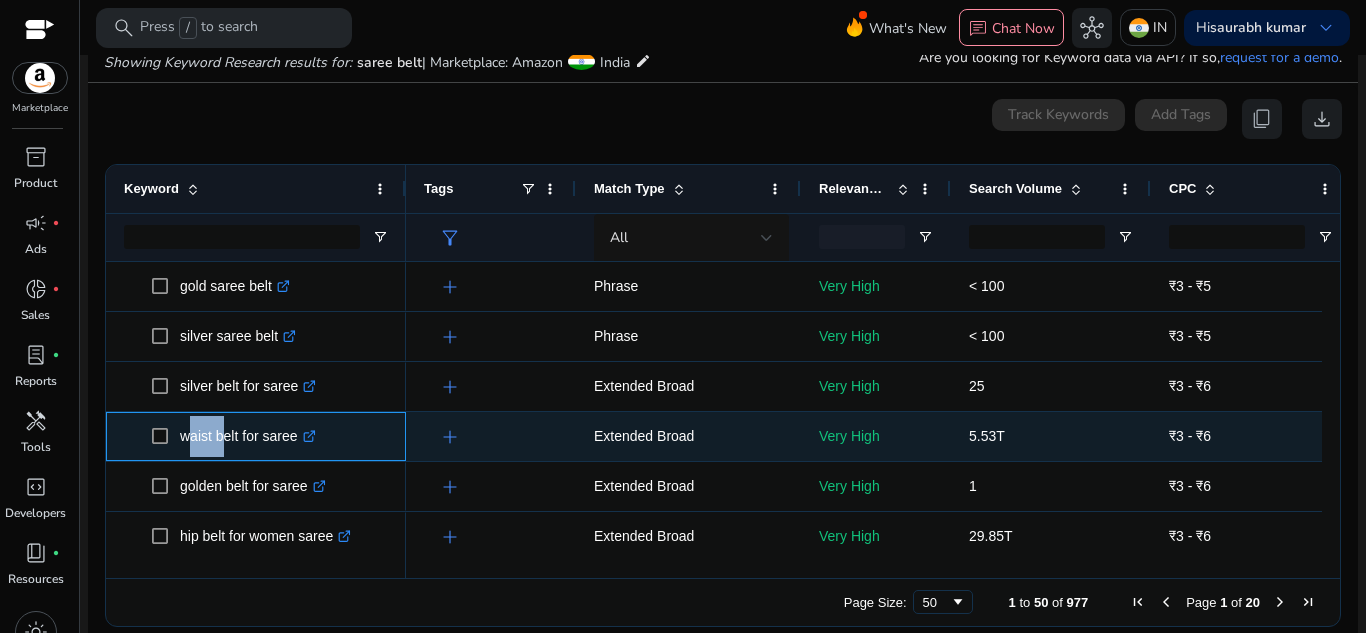 click on "waist belt for saree  .st0{fill:#2c8af8}" at bounding box center (248, 436) 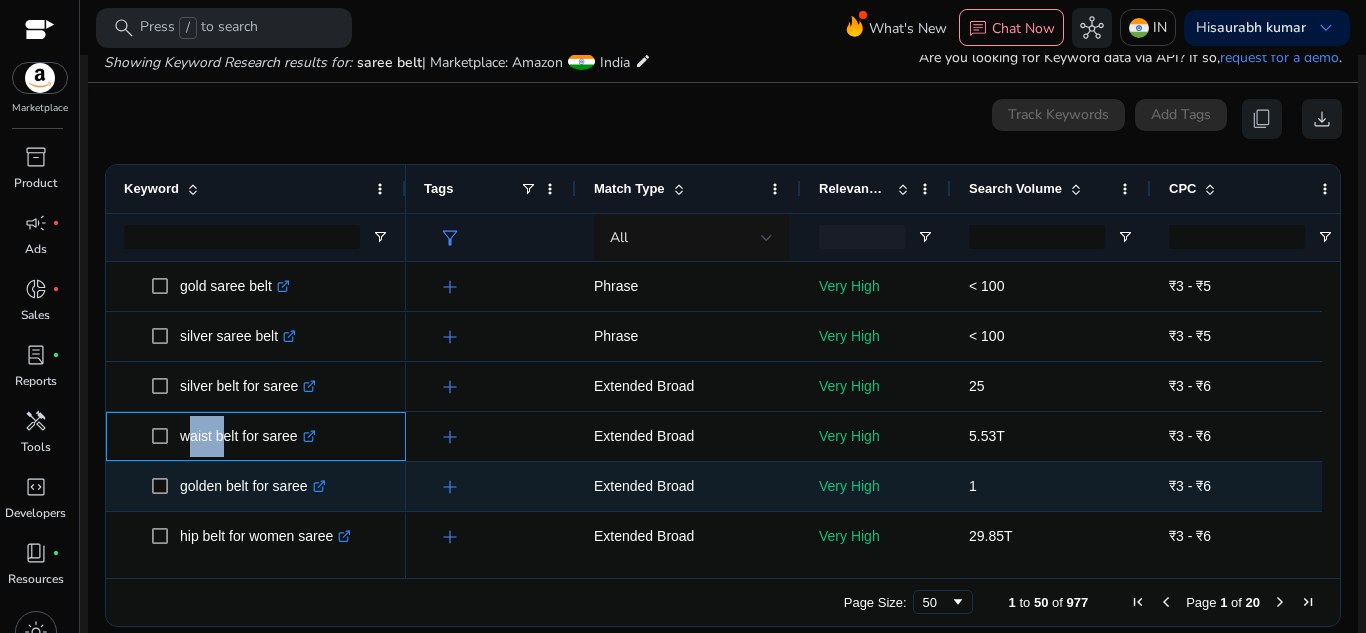 copy on "waist" 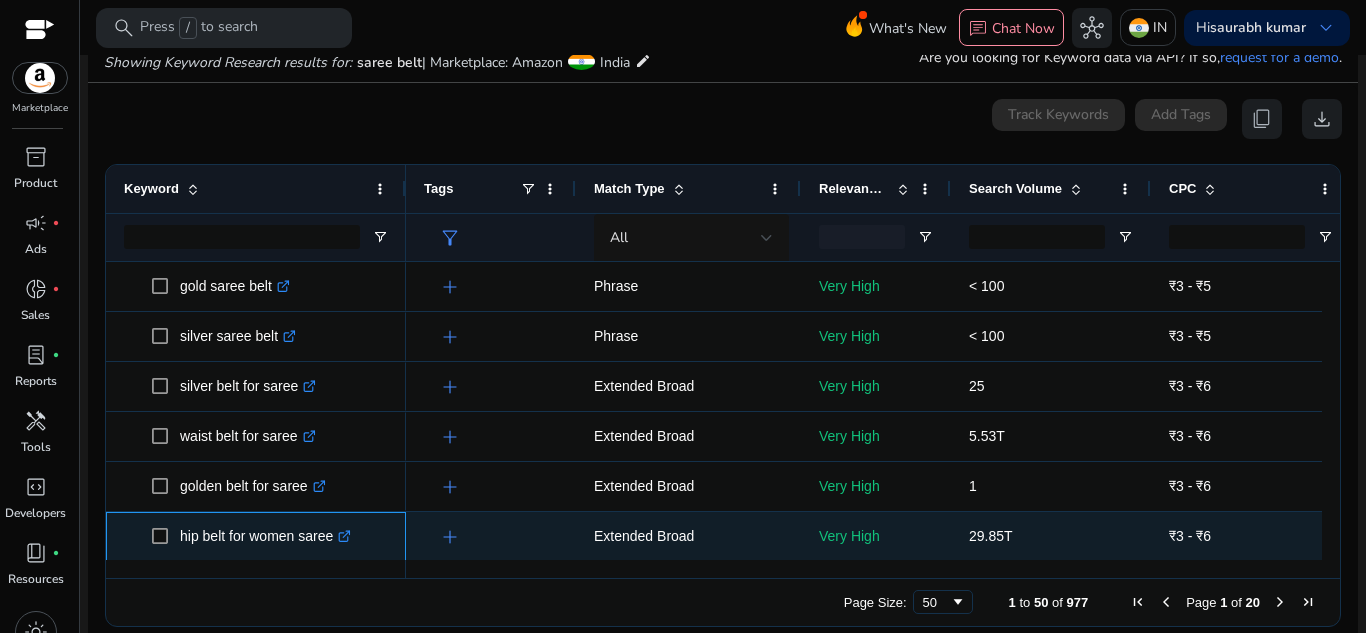 click on "hip belt for women saree  .st0{fill:#2c8af8}" at bounding box center [265, 536] 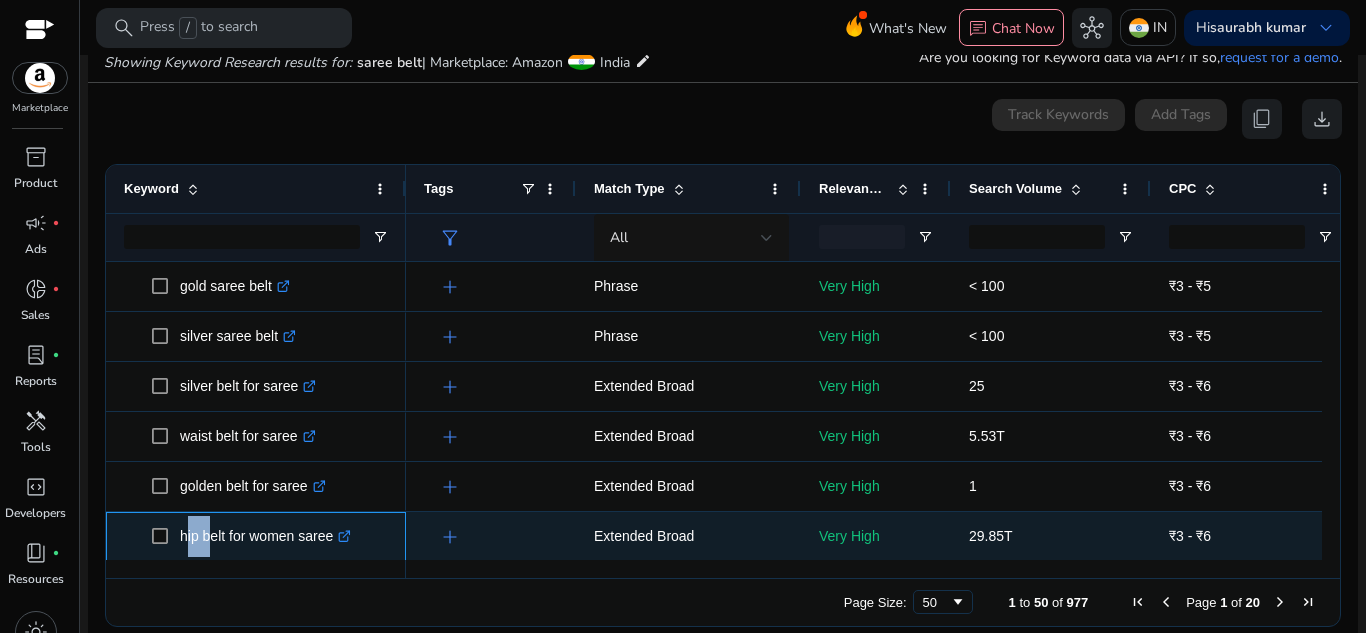 click on "hip belt for women saree  .st0{fill:#2c8af8}" at bounding box center (265, 536) 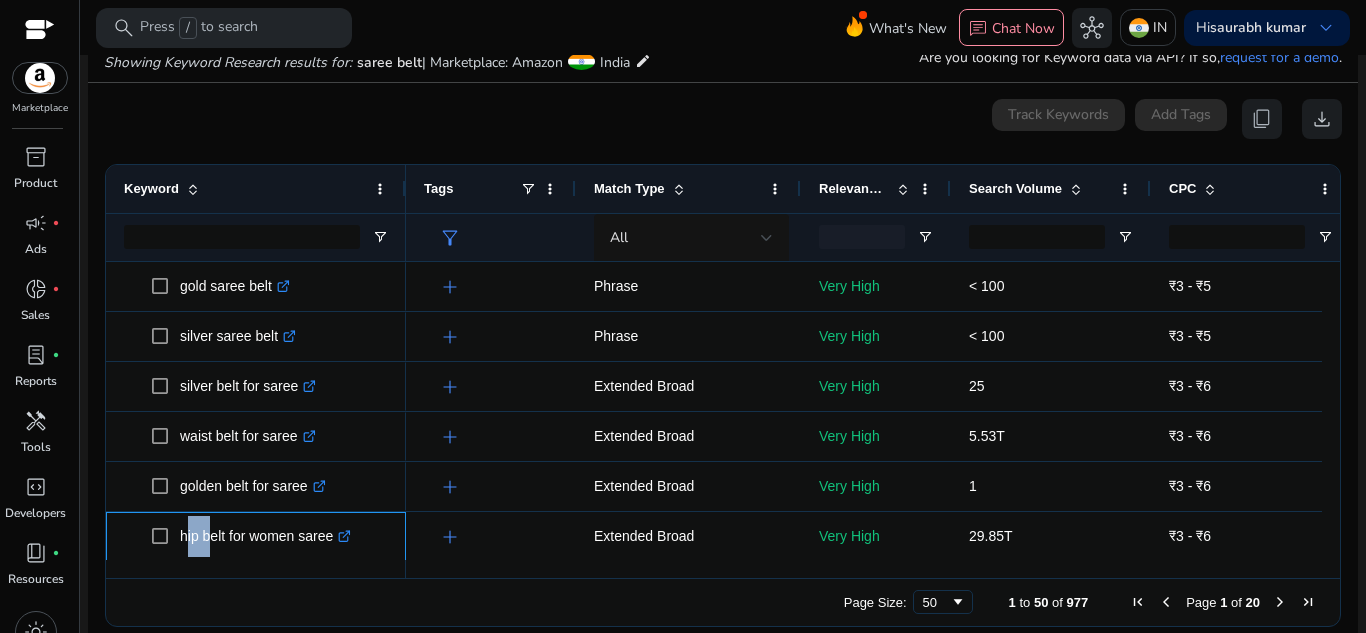 copy on "hip" 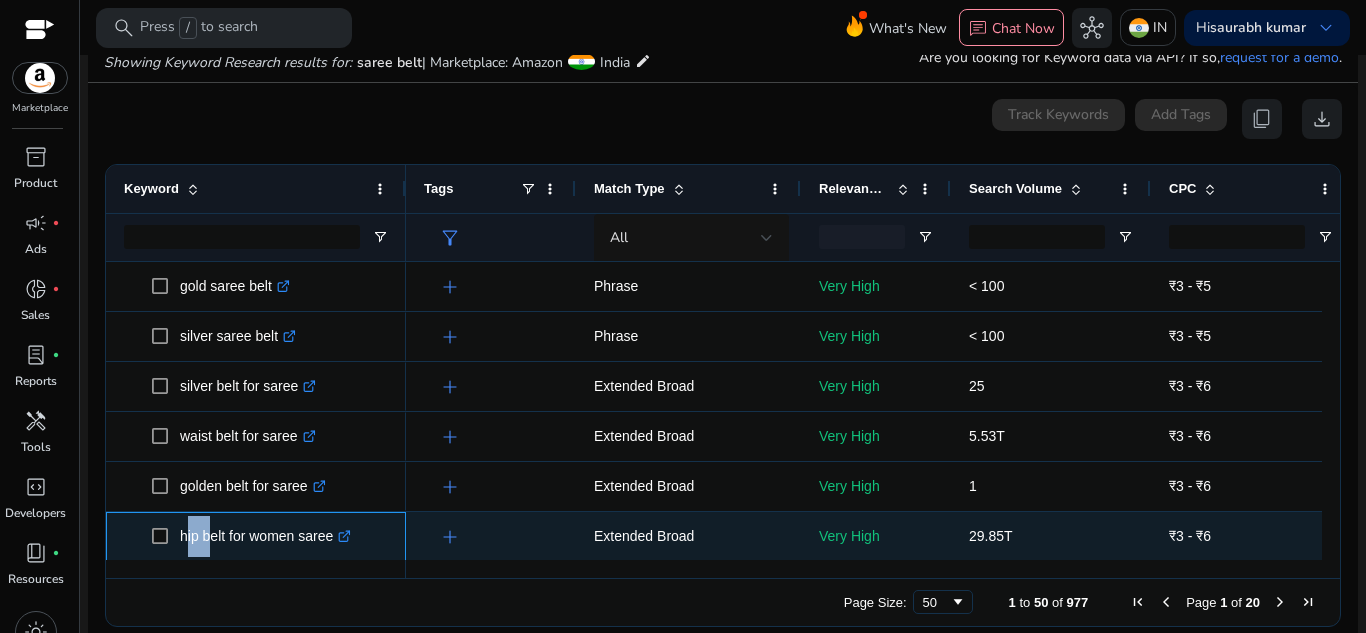 scroll, scrollTop: 715, scrollLeft: 0, axis: vertical 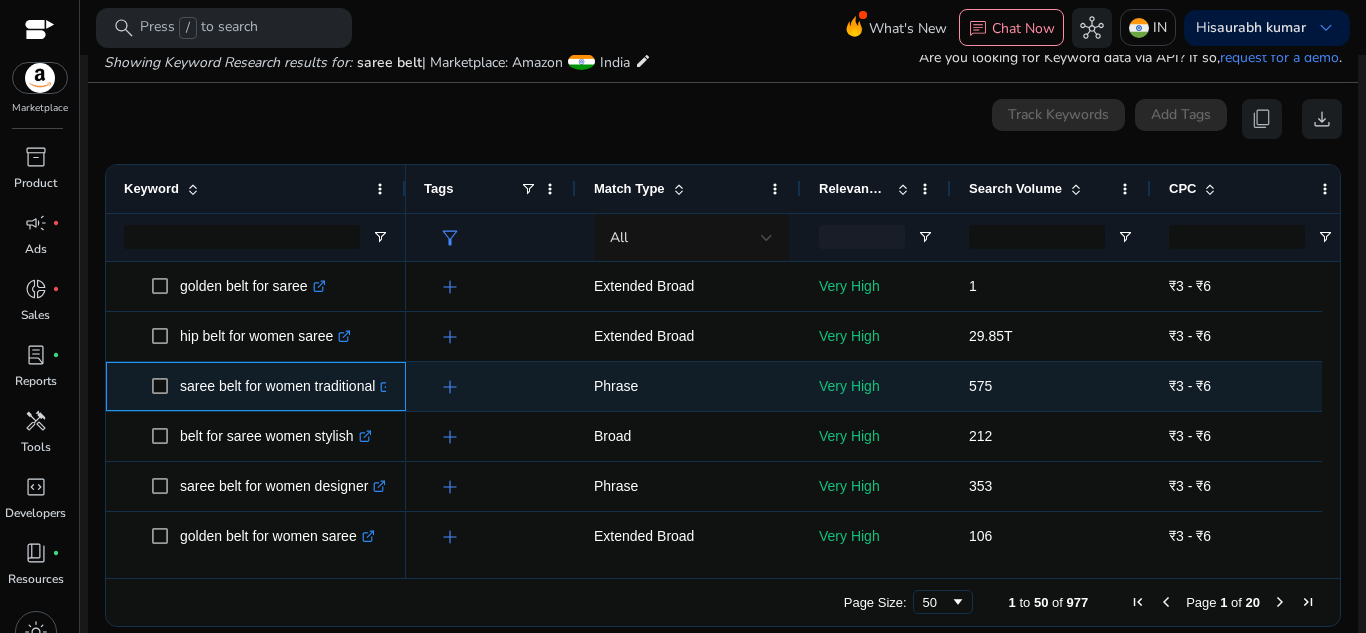 click on "saree belt for women traditional  .st0{fill:#2c8af8}" at bounding box center [286, 386] 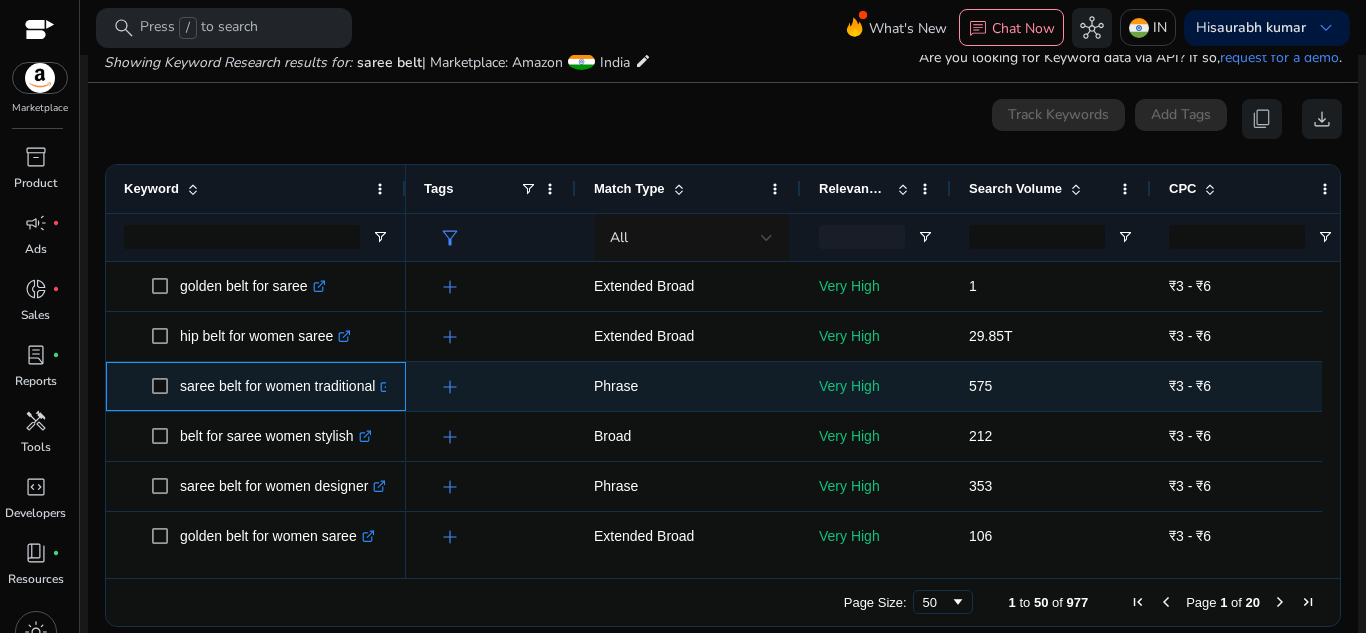 copy on "traditional" 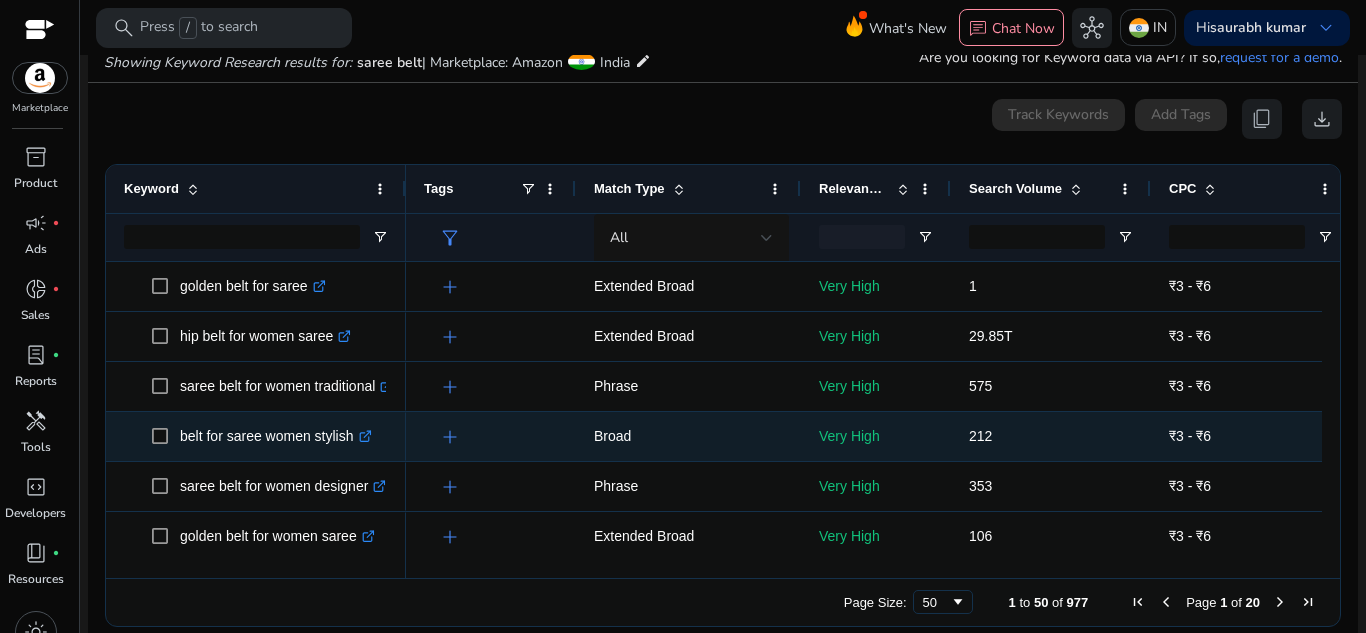 click on "belt for saree women stylish  .st0{fill:#2c8af8}" at bounding box center (276, 436) 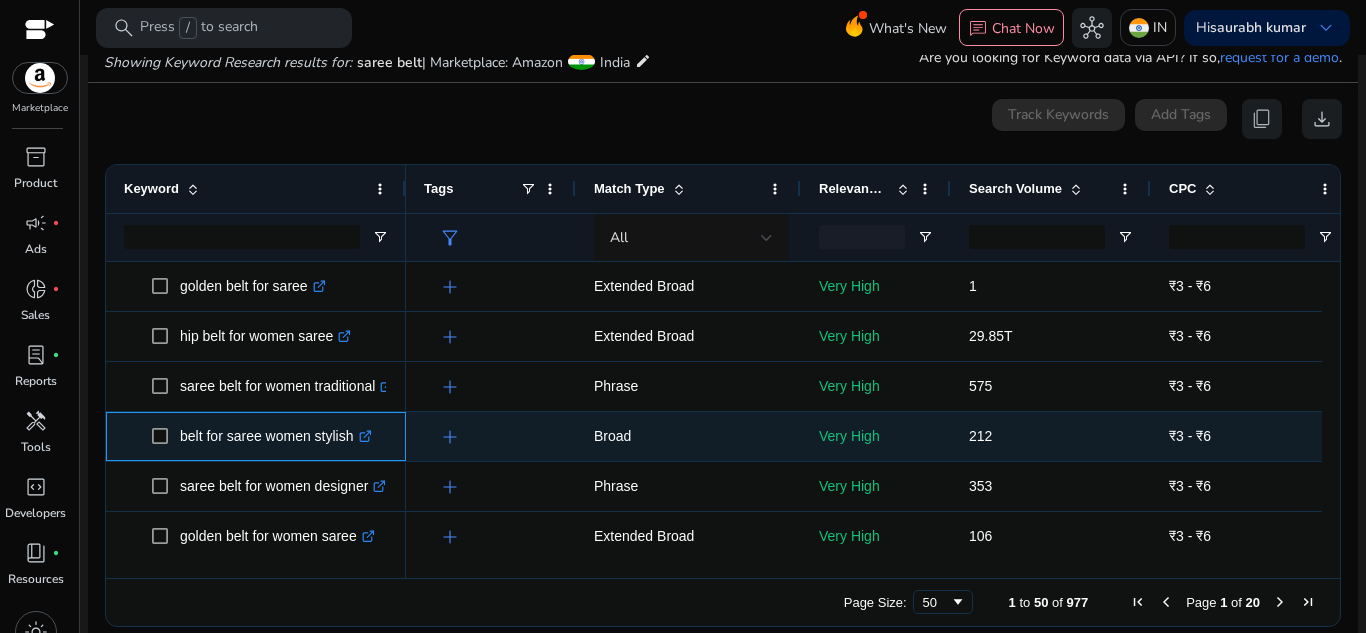 click on "belt for saree women stylish  .st0{fill:#2c8af8}" at bounding box center [276, 436] 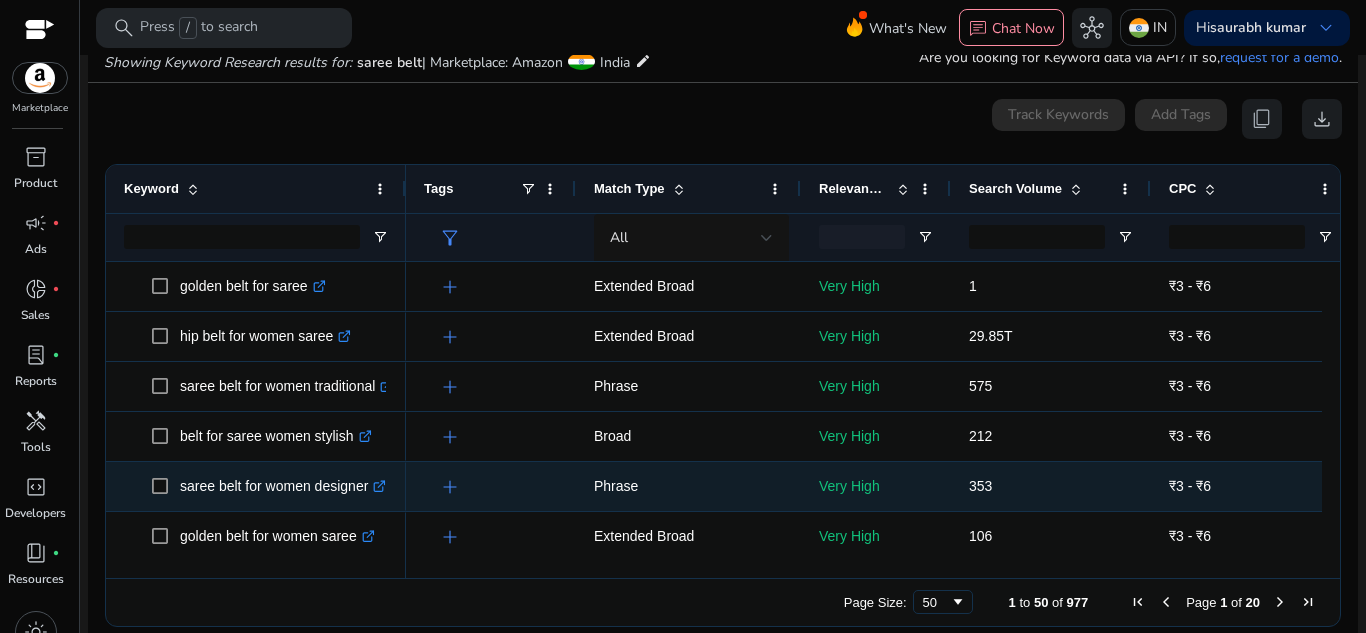 click on "saree belt for women designer  .st0{fill:#2c8af8}" at bounding box center [283, 486] 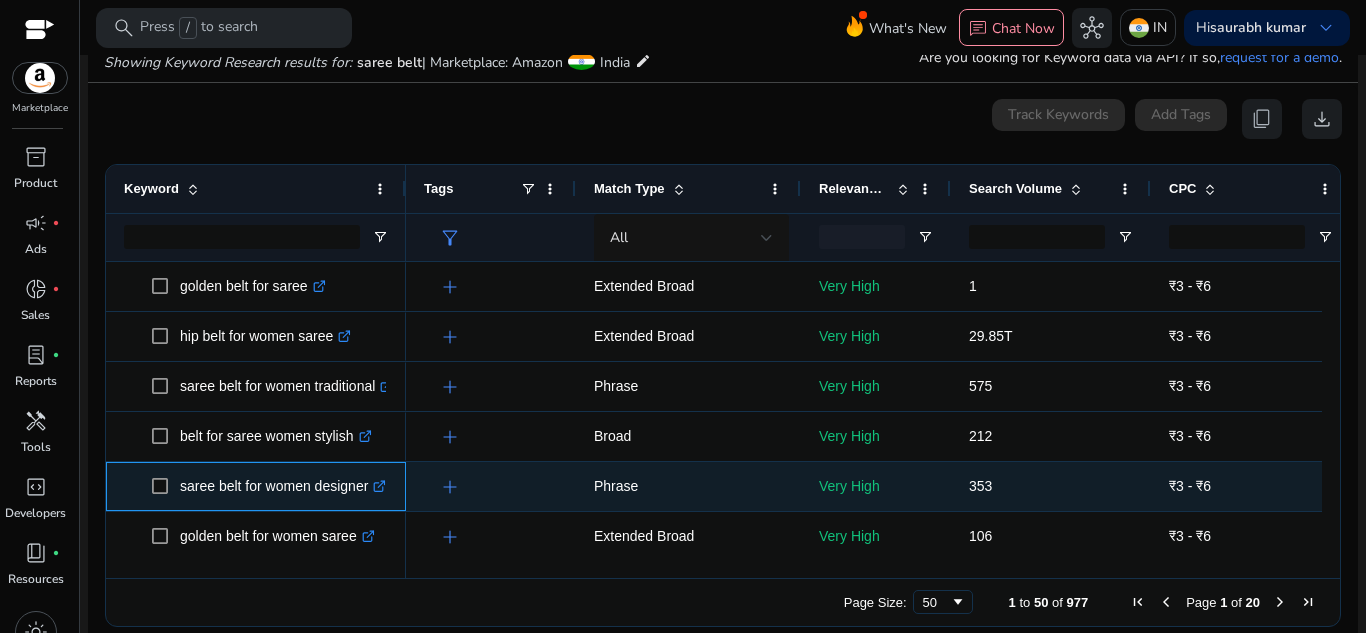 click on "saree belt for women designer  .st0{fill:#2c8af8}" at bounding box center (283, 486) 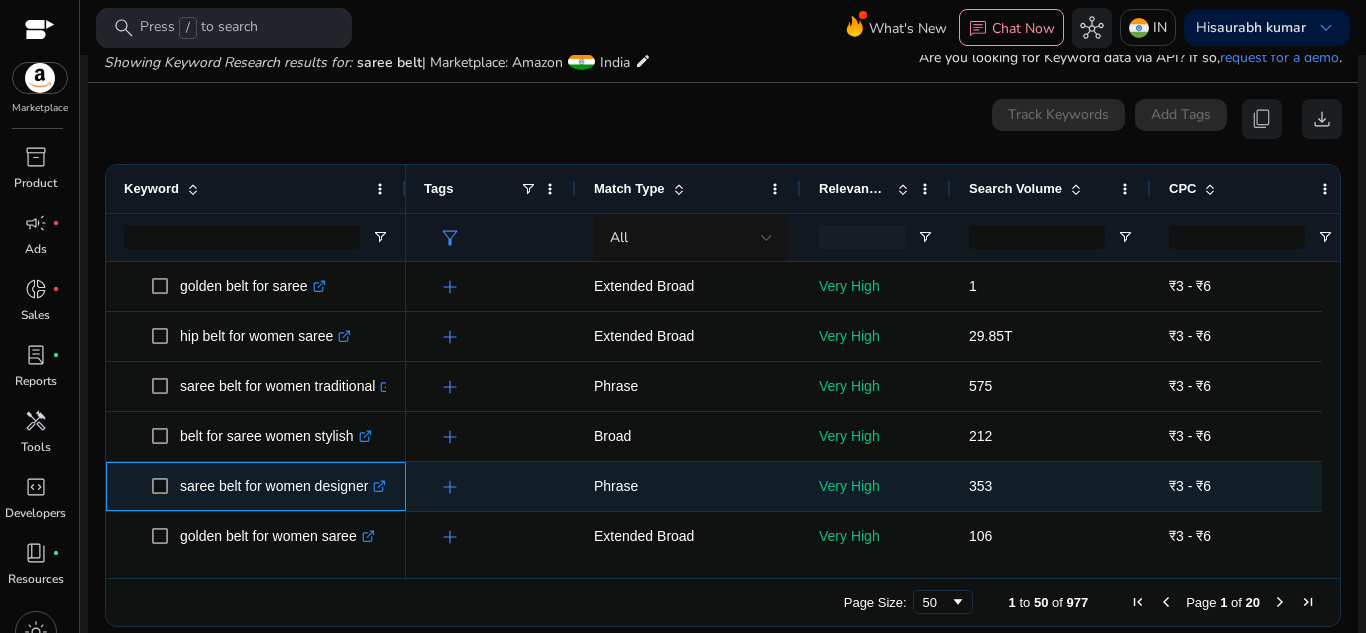 scroll, scrollTop: 900, scrollLeft: 0, axis: vertical 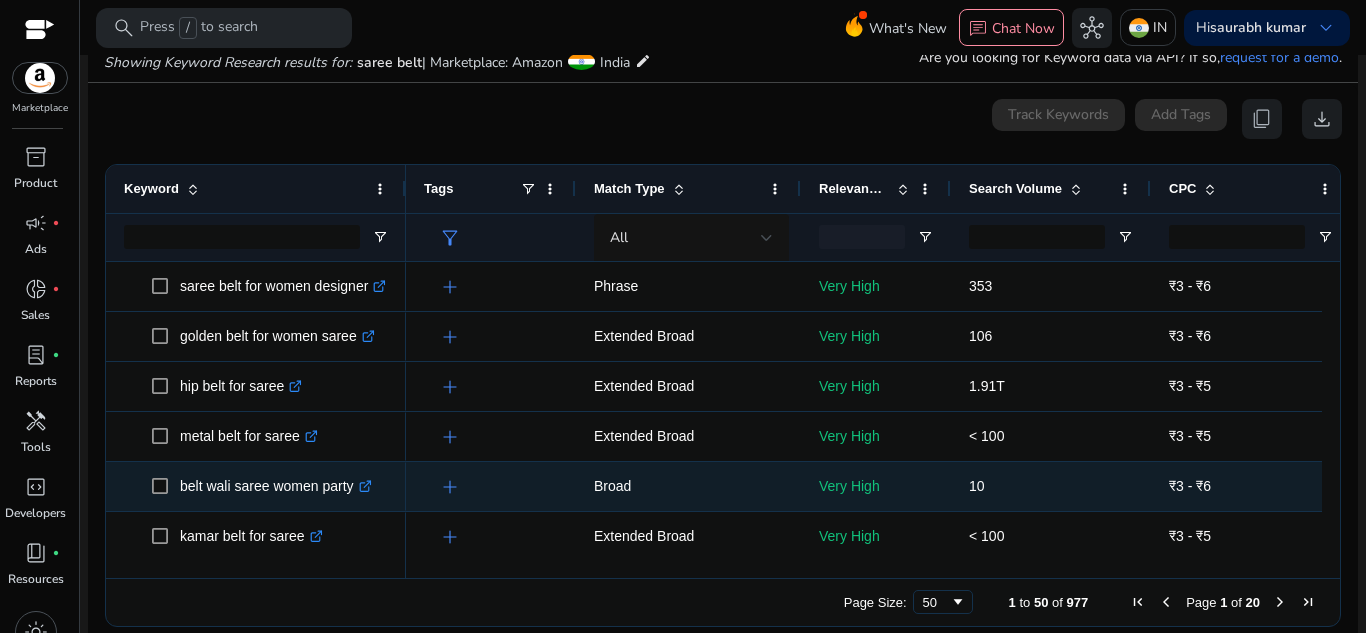 click on "belt wali saree women party  .st0{fill:#2c8af8}" at bounding box center (276, 486) 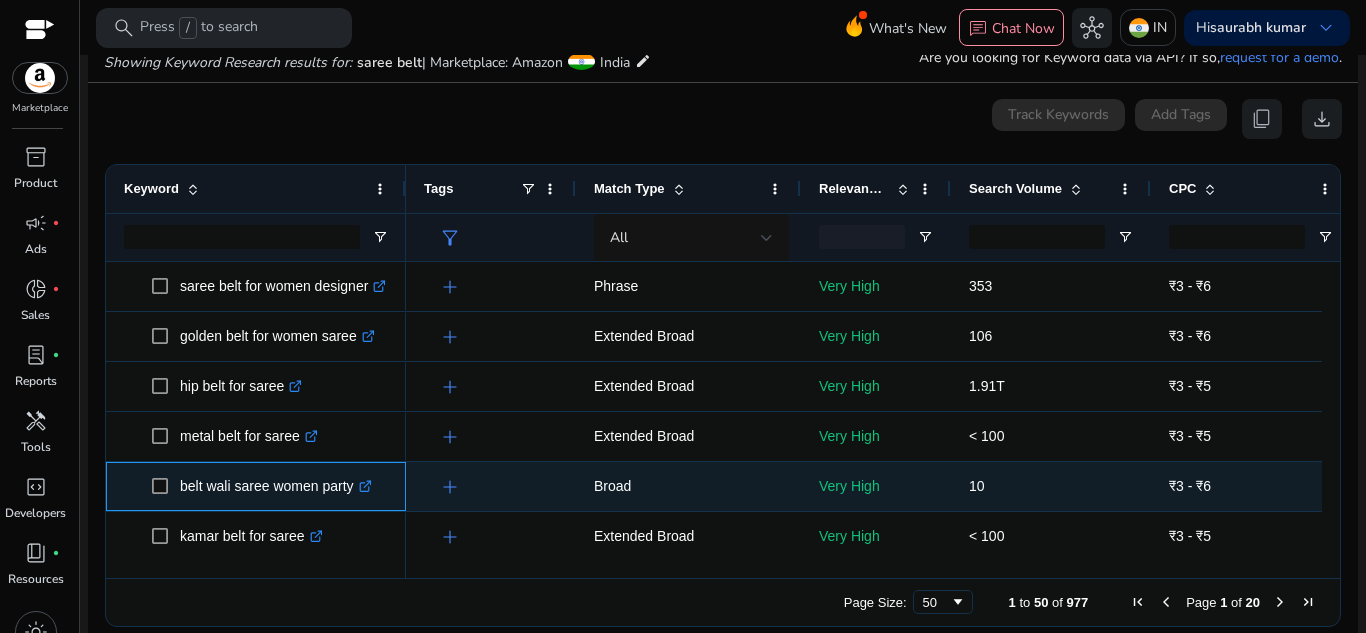 click on "belt wali saree women party  .st0{fill:#2c8af8}" at bounding box center [276, 486] 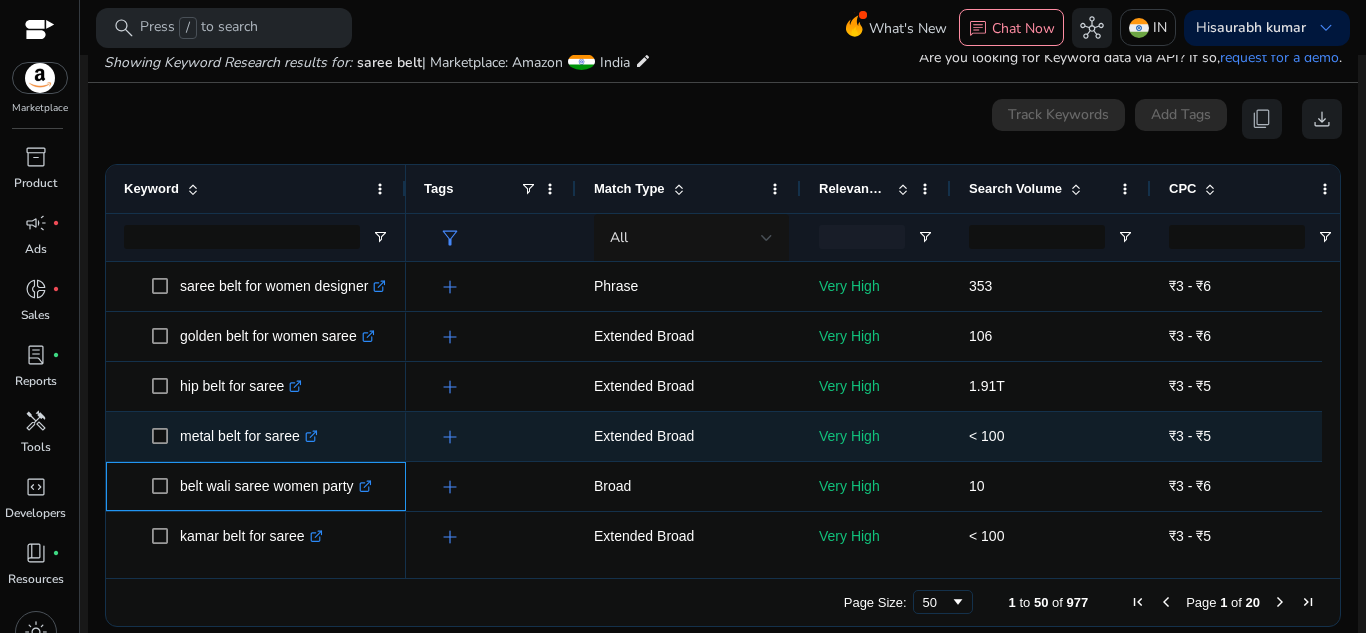 scroll, scrollTop: 1082, scrollLeft: 0, axis: vertical 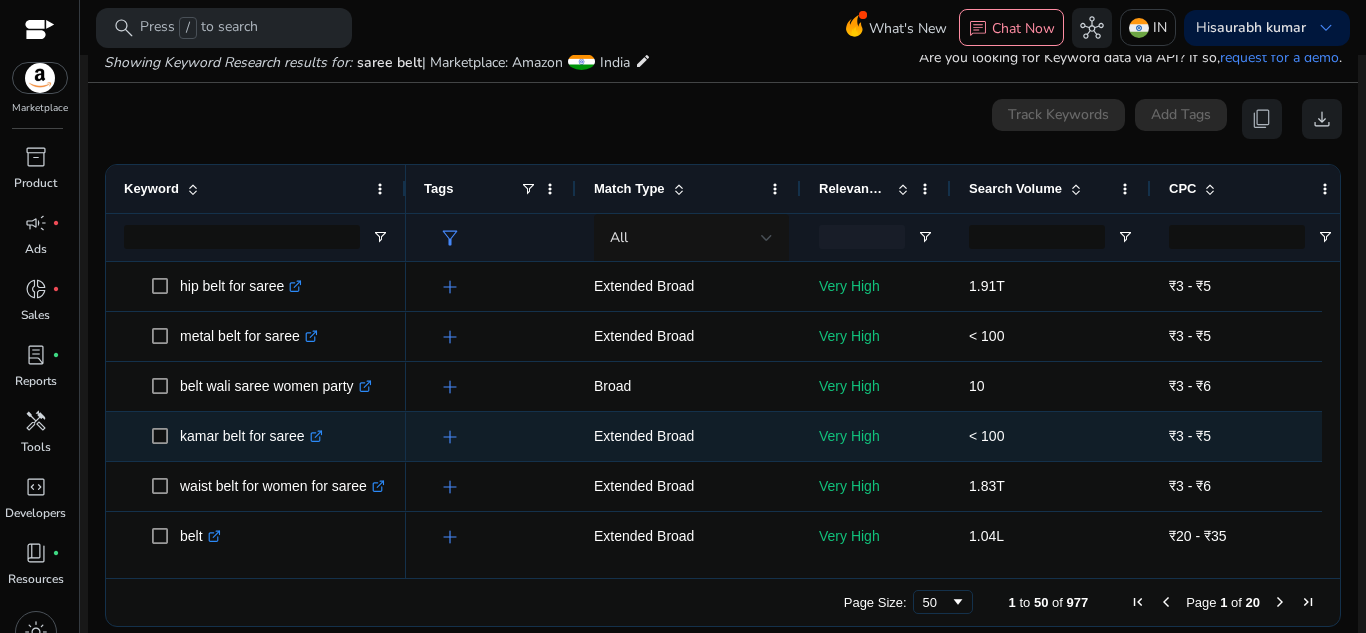 click on "kamar belt for saree  .st0{fill:#2c8af8}" at bounding box center (251, 436) 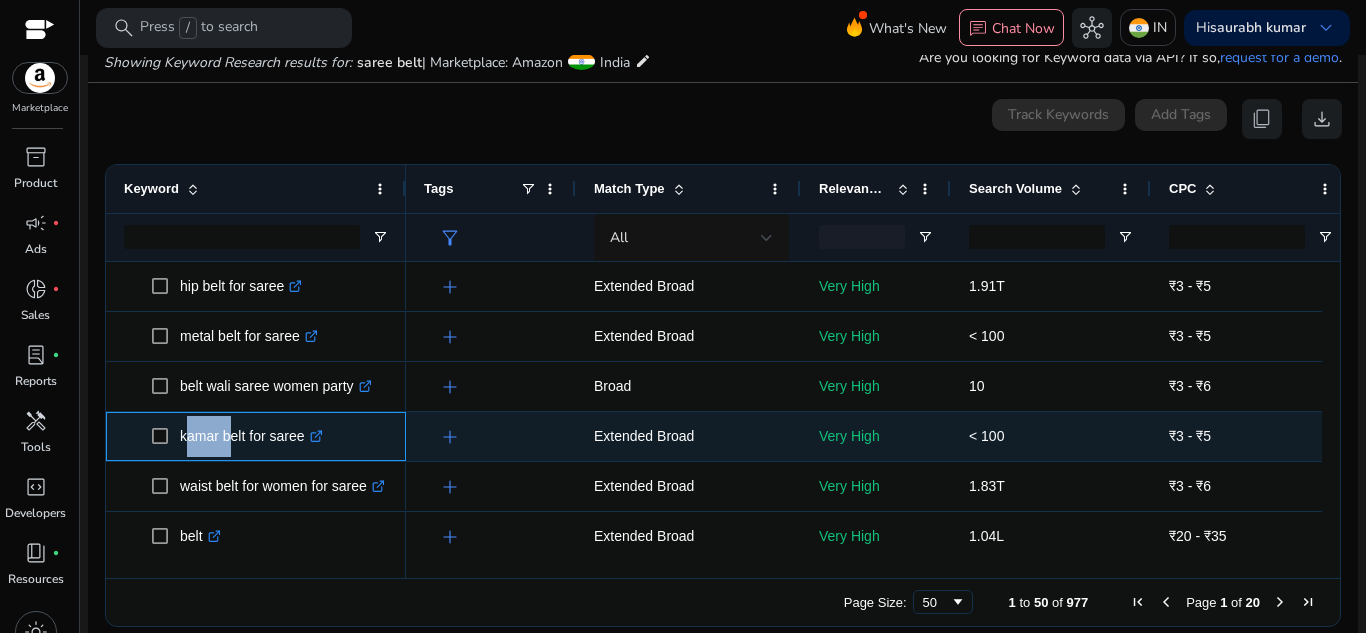 click on "kamar belt for saree  .st0{fill:#2c8af8}" at bounding box center (251, 436) 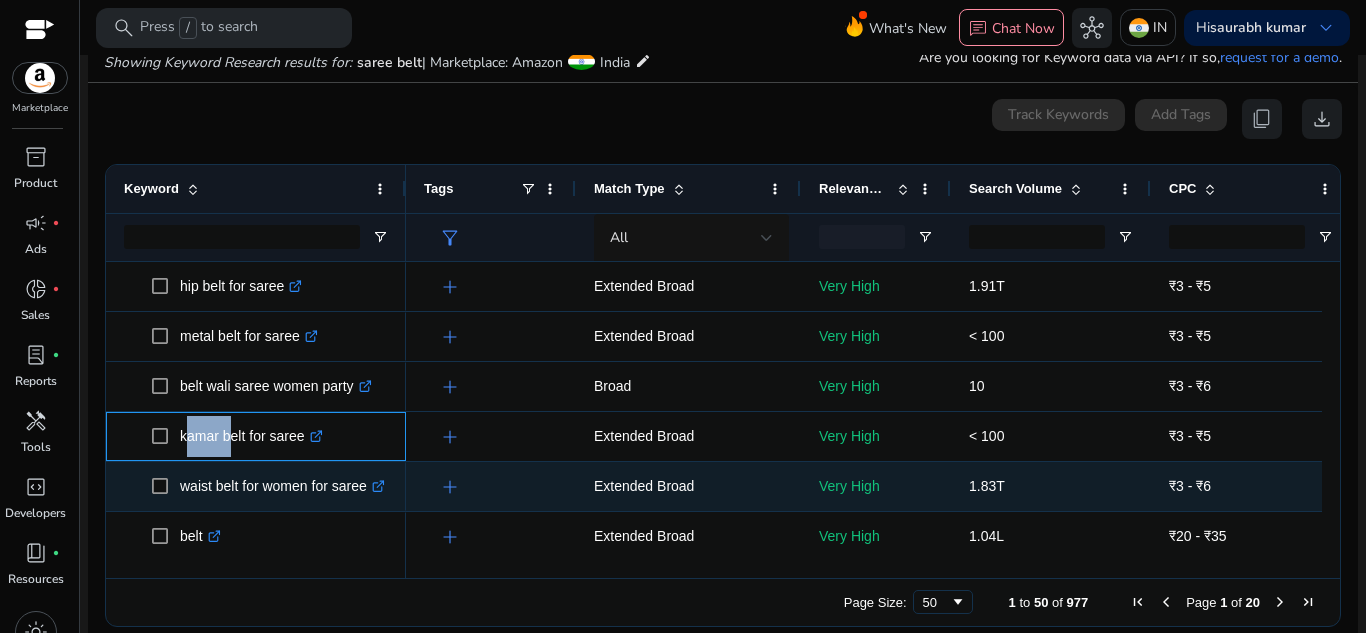 scroll, scrollTop: 1295, scrollLeft: 0, axis: vertical 